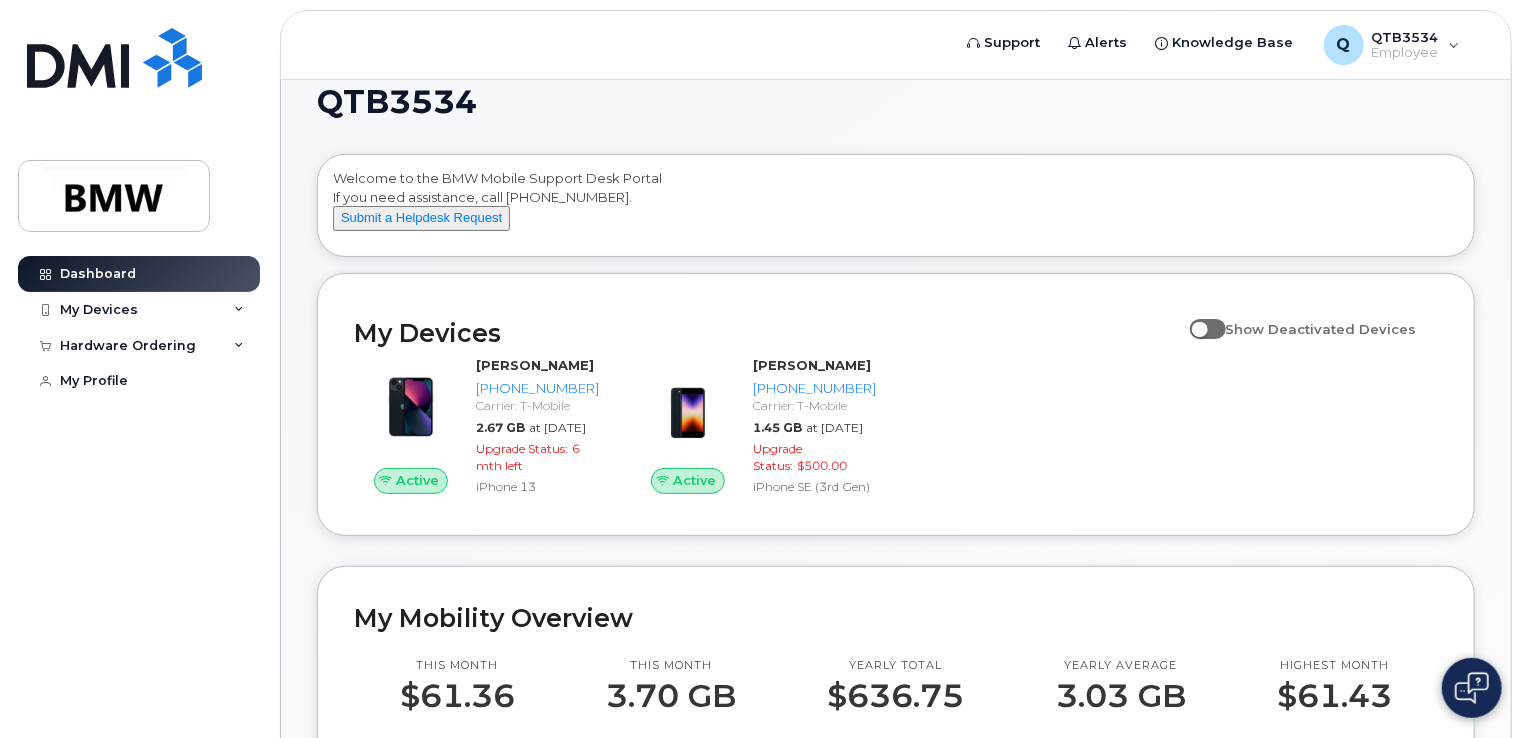 scroll, scrollTop: 0, scrollLeft: 0, axis: both 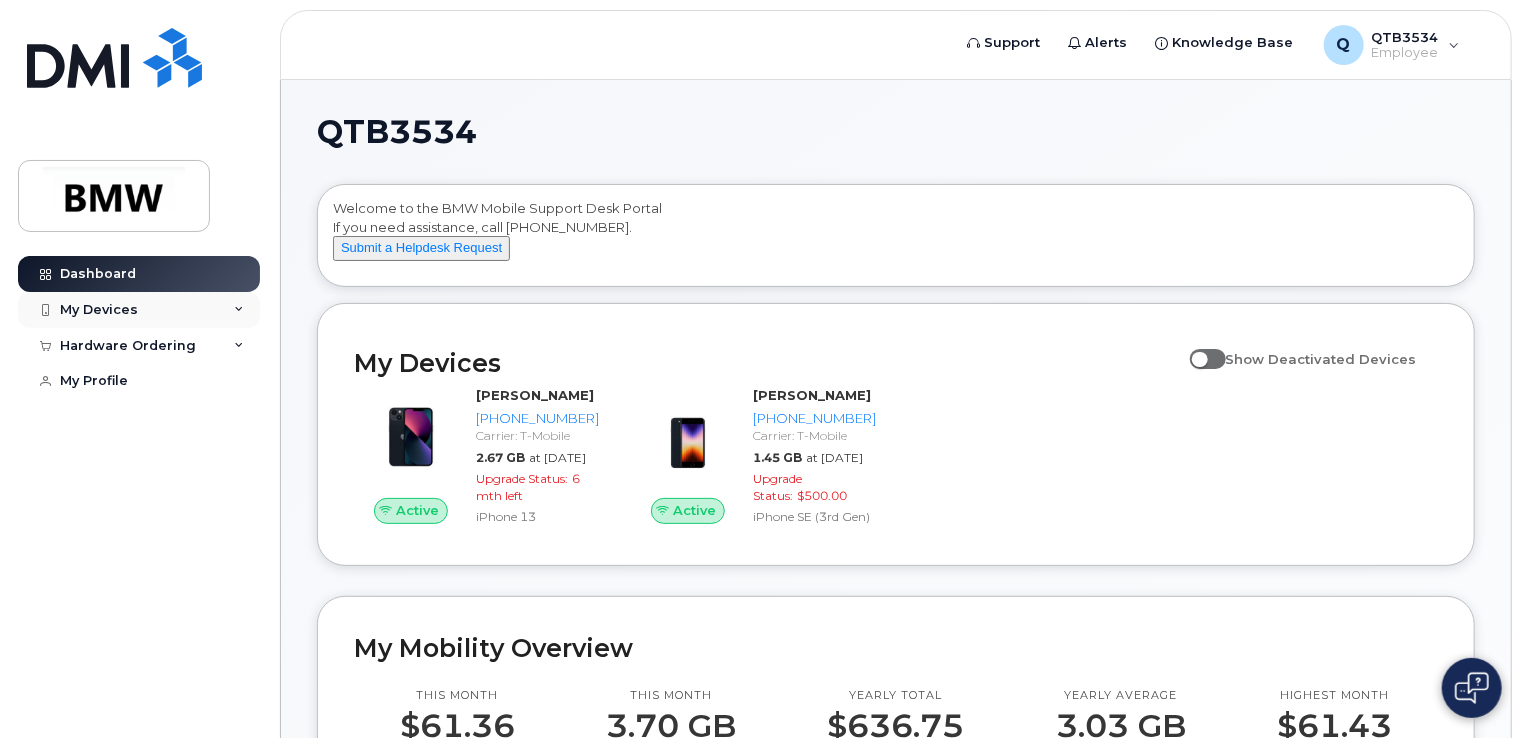 click on "My Devices" 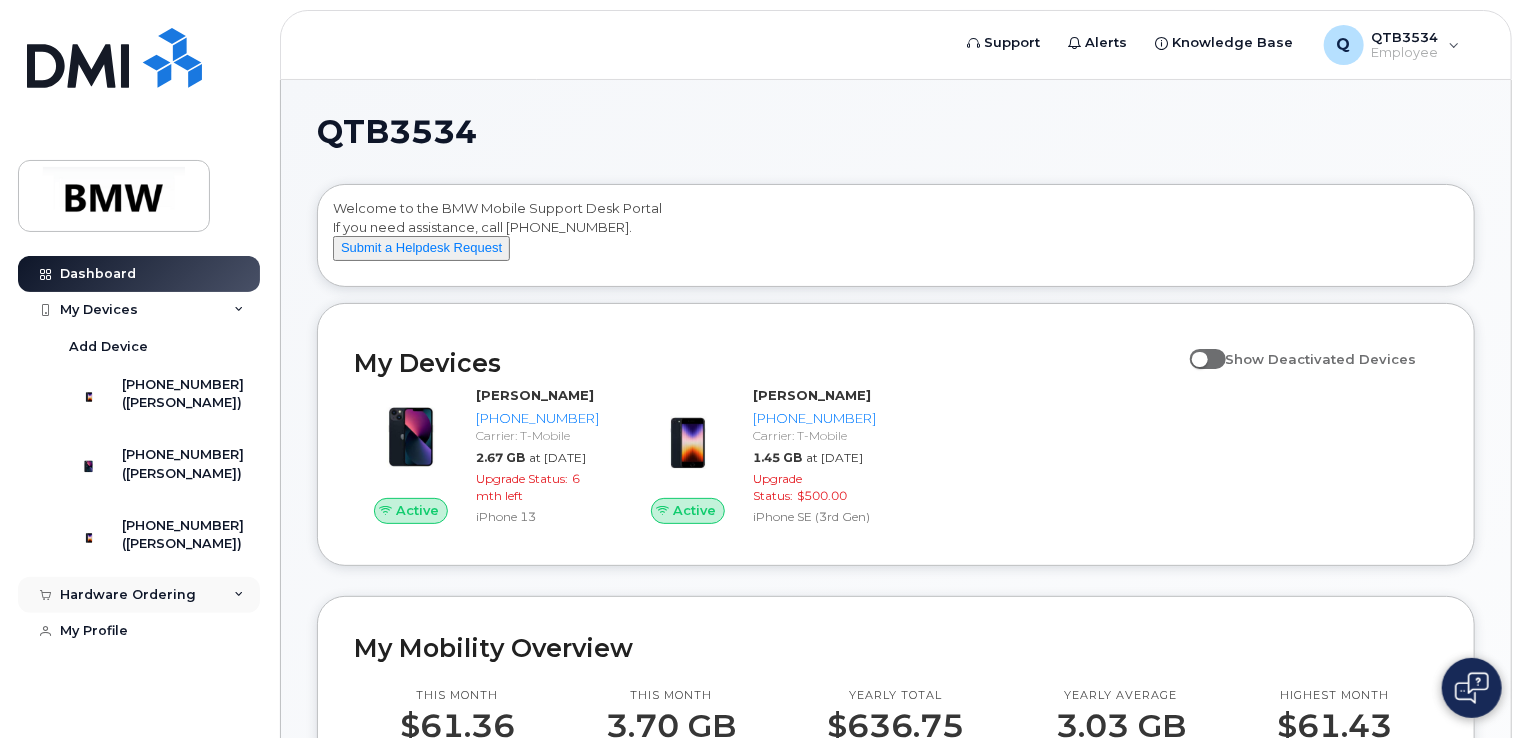 click on "Hardware Ordering" 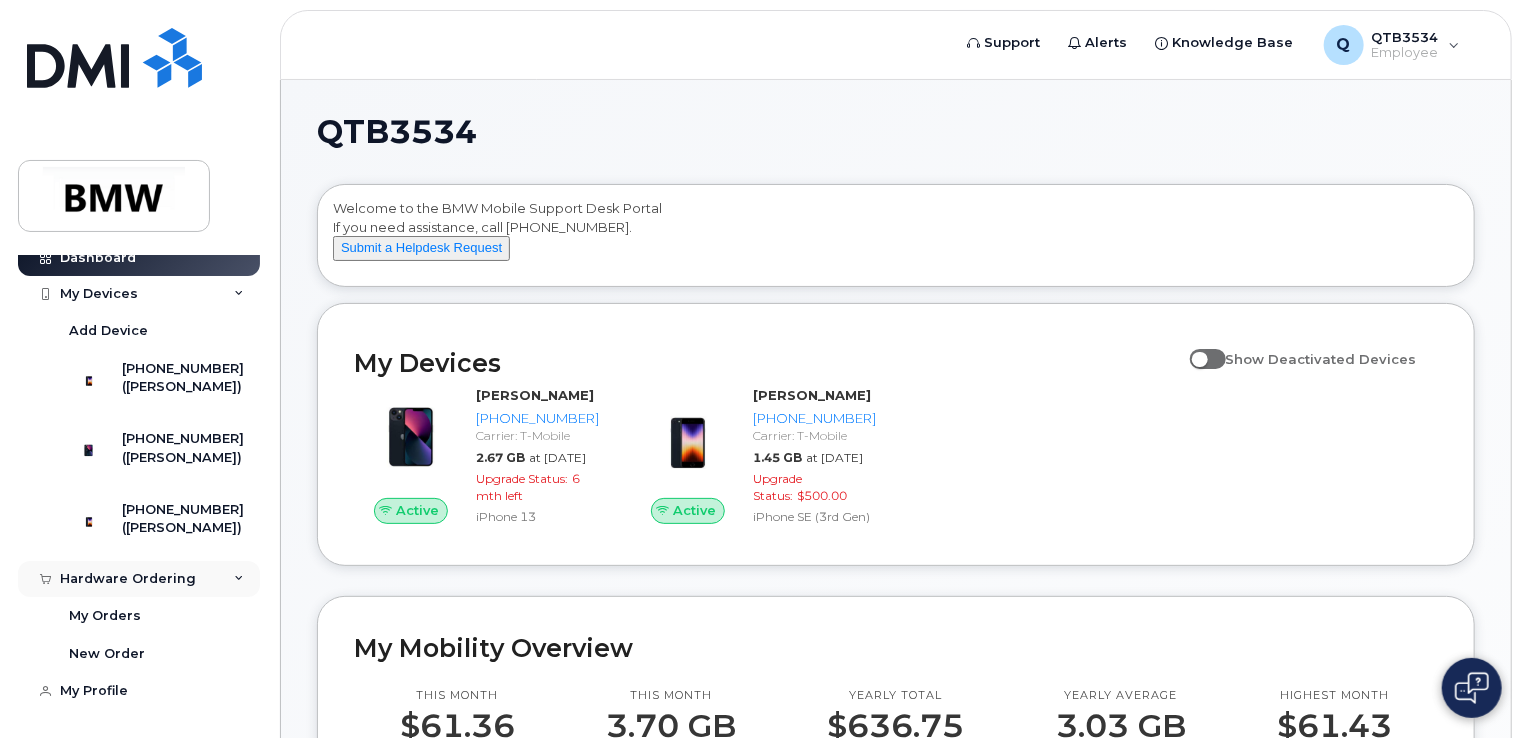 scroll, scrollTop: 58, scrollLeft: 0, axis: vertical 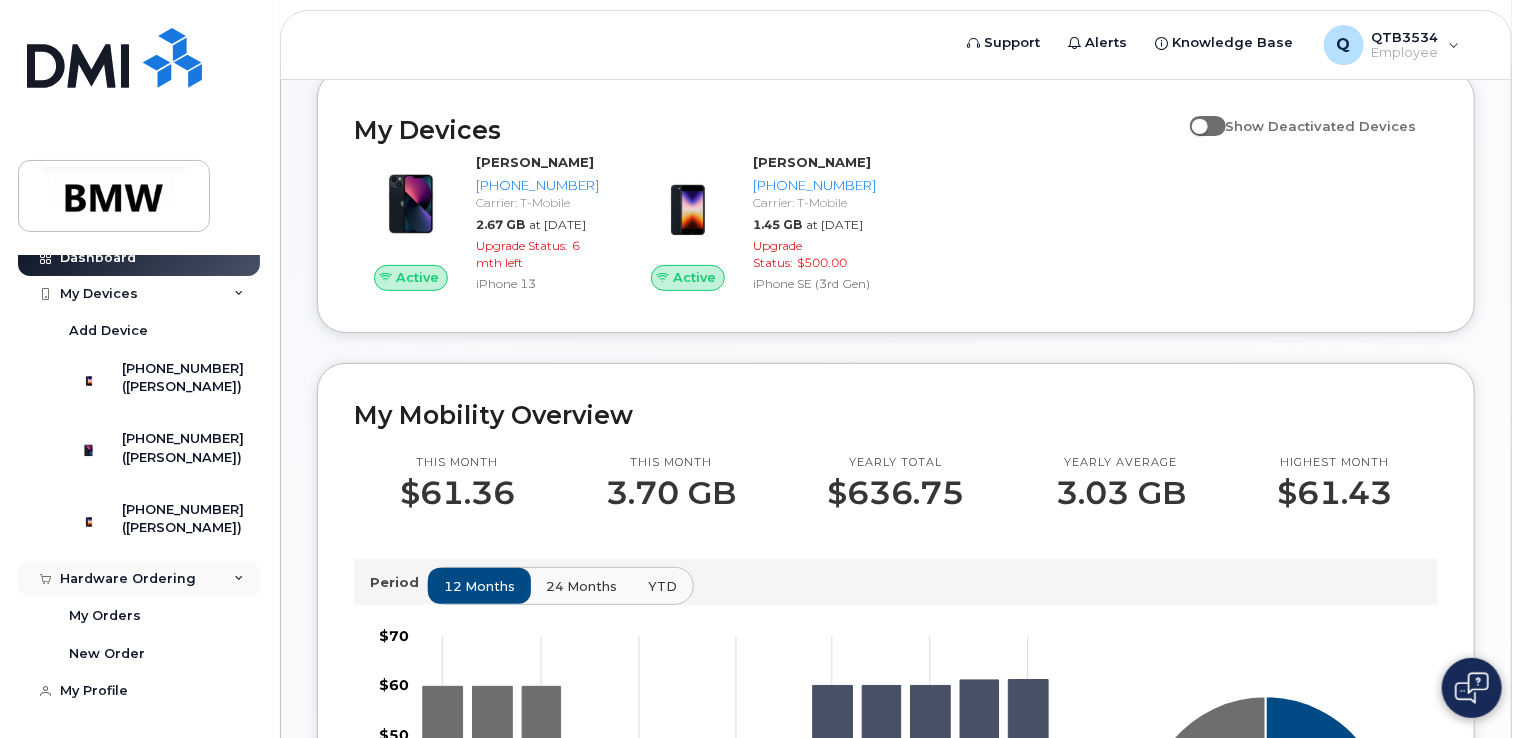 click 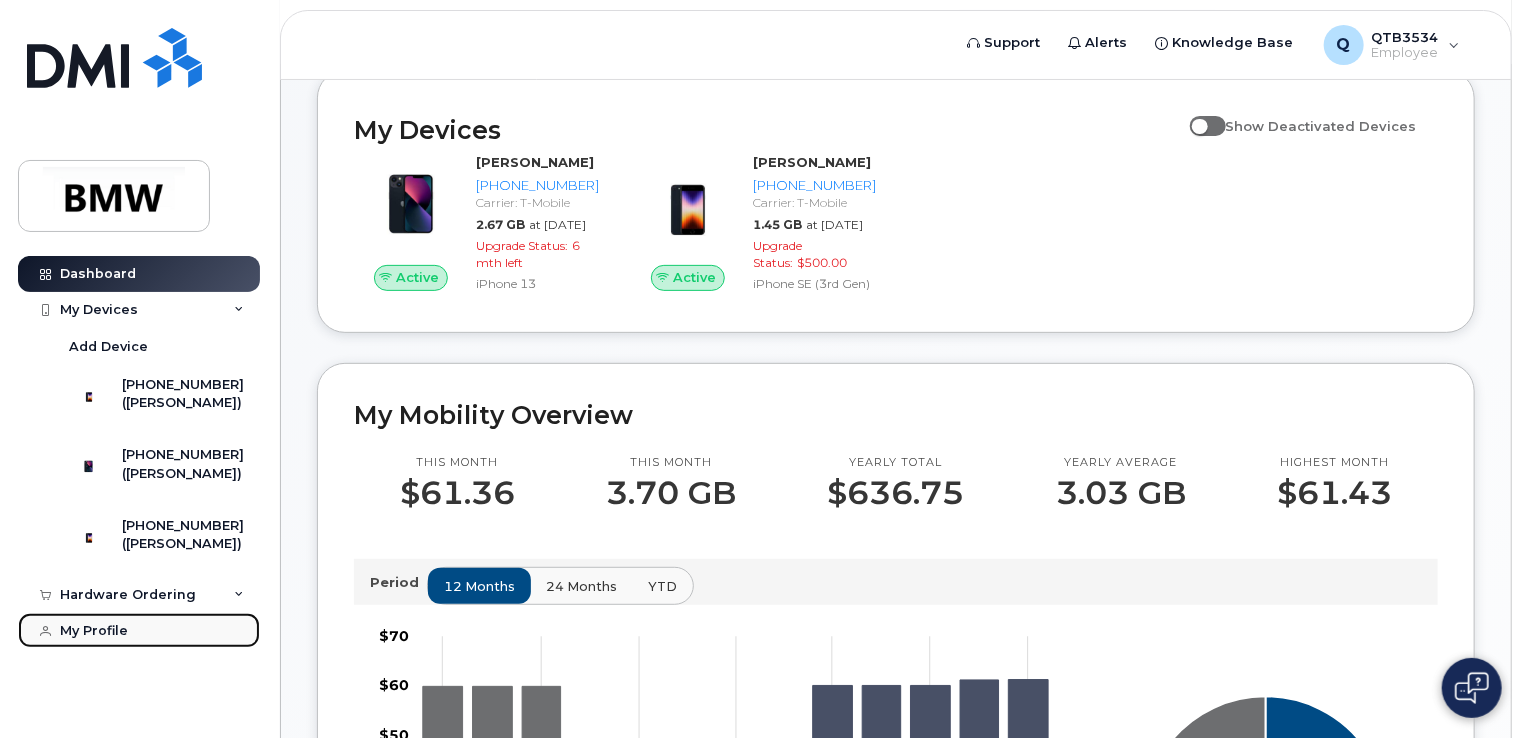click on "My Profile" 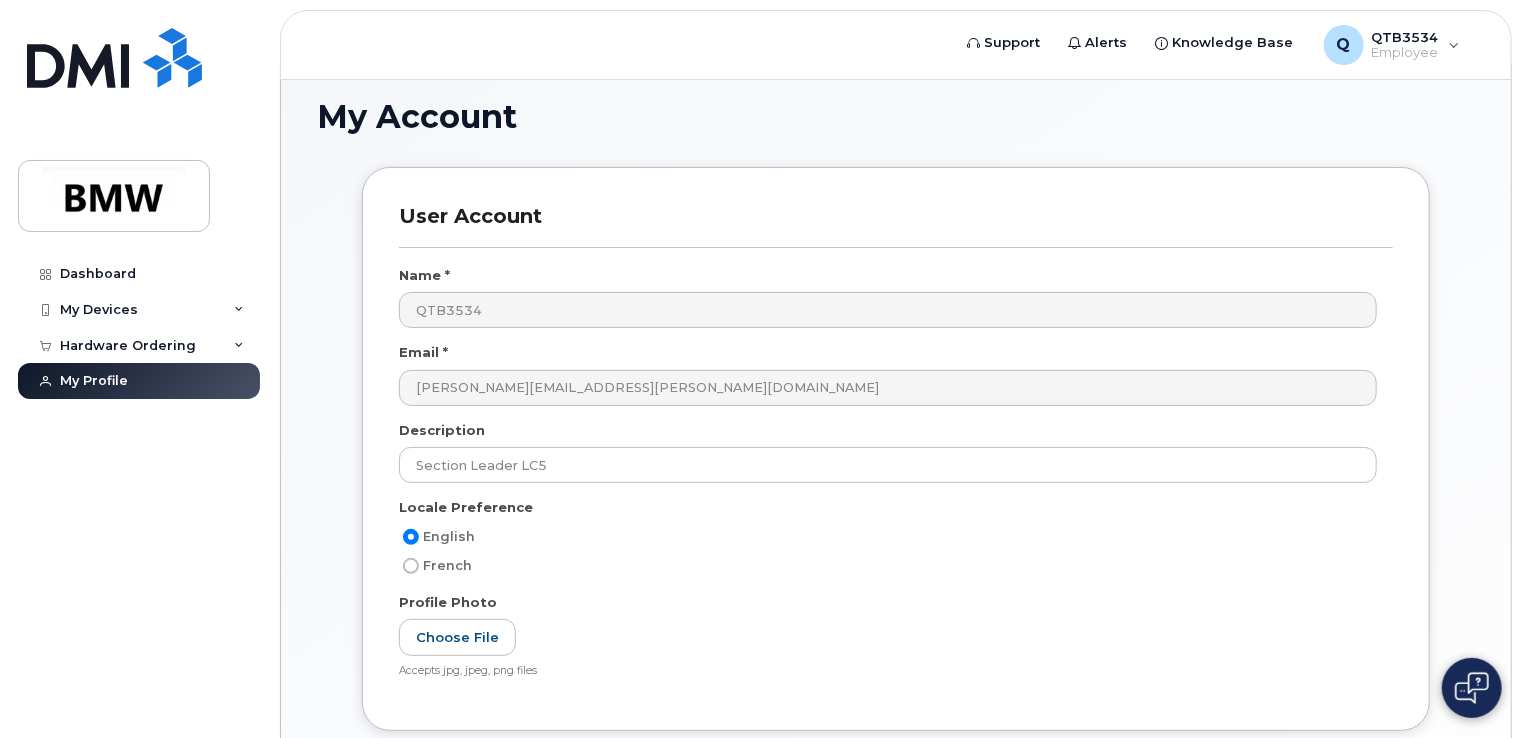 scroll, scrollTop: 0, scrollLeft: 0, axis: both 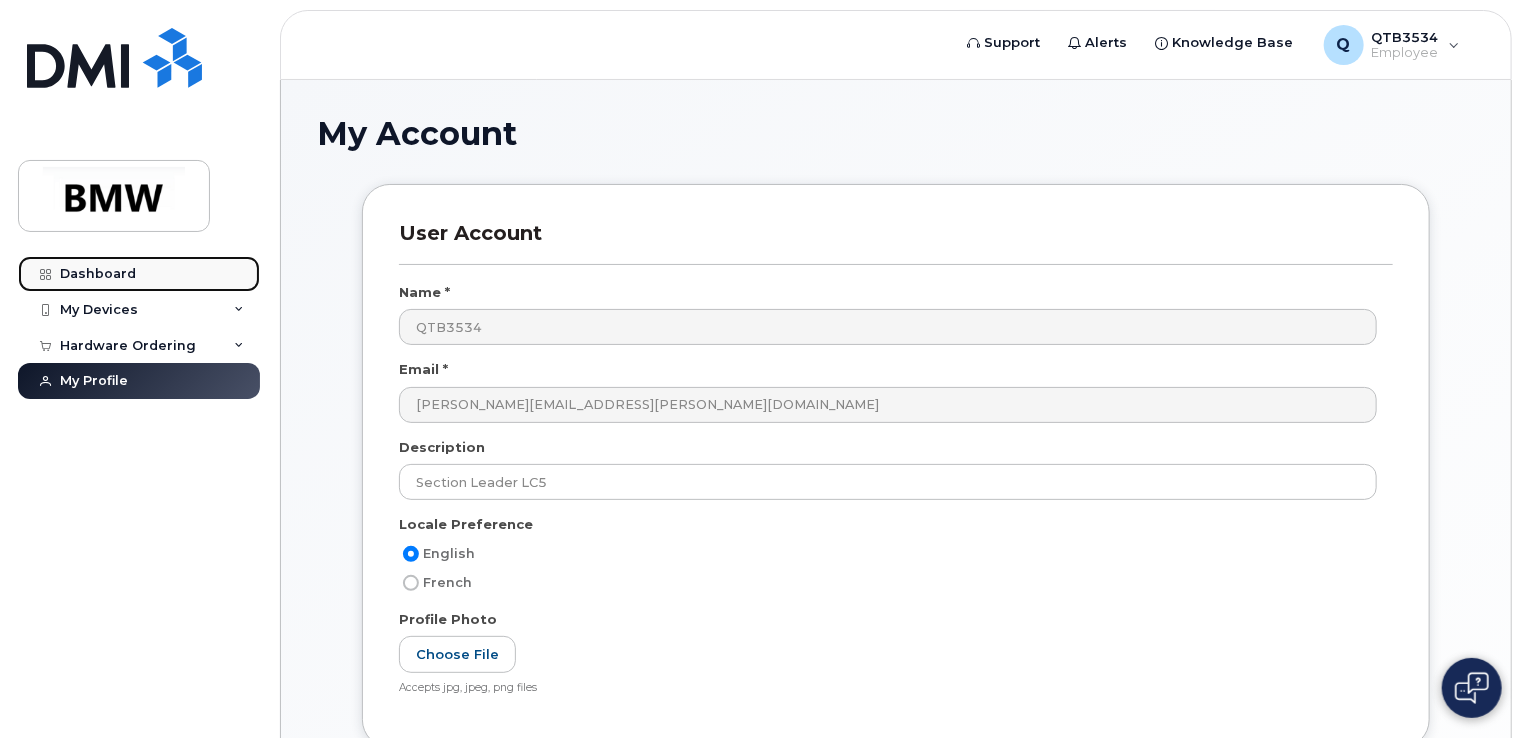click on "Dashboard" 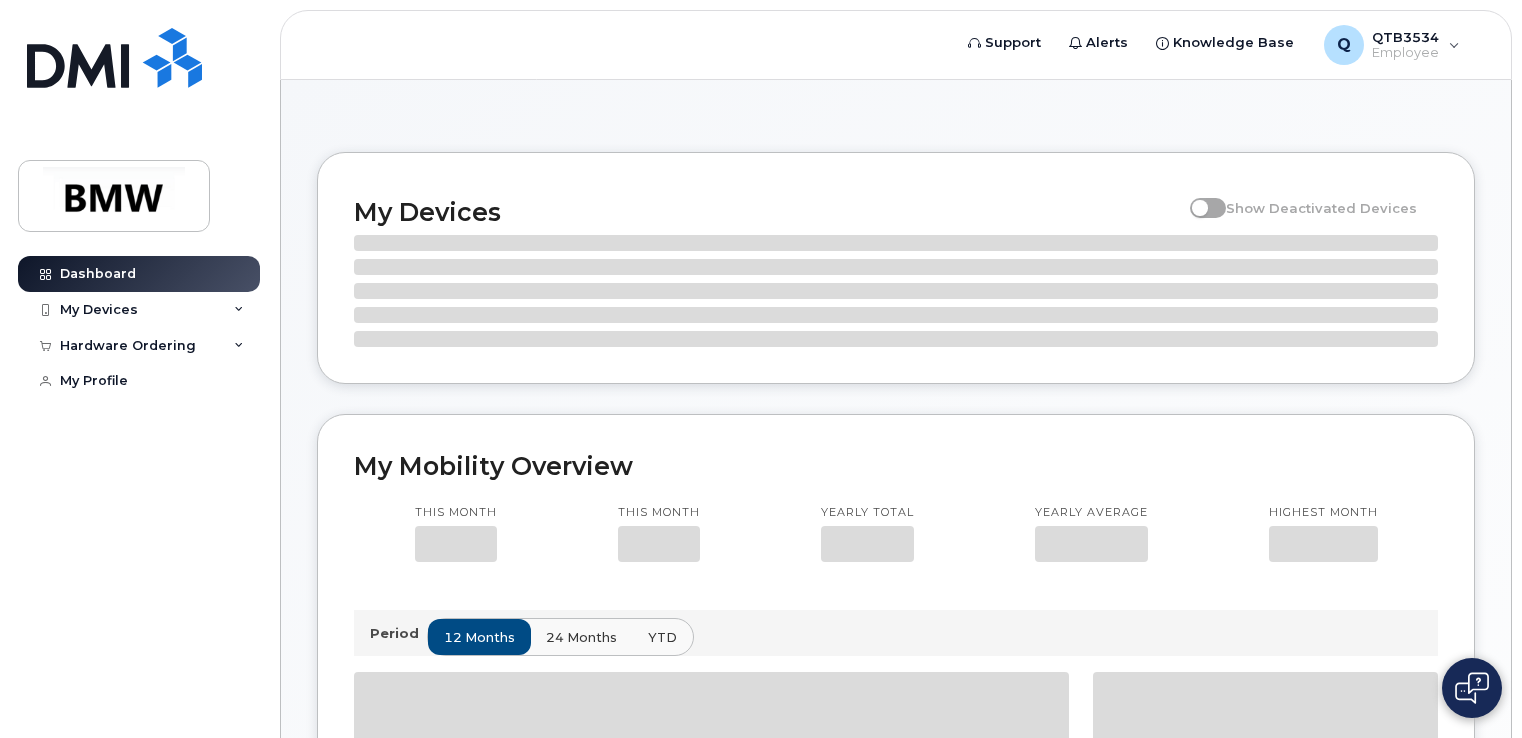 scroll, scrollTop: 0, scrollLeft: 0, axis: both 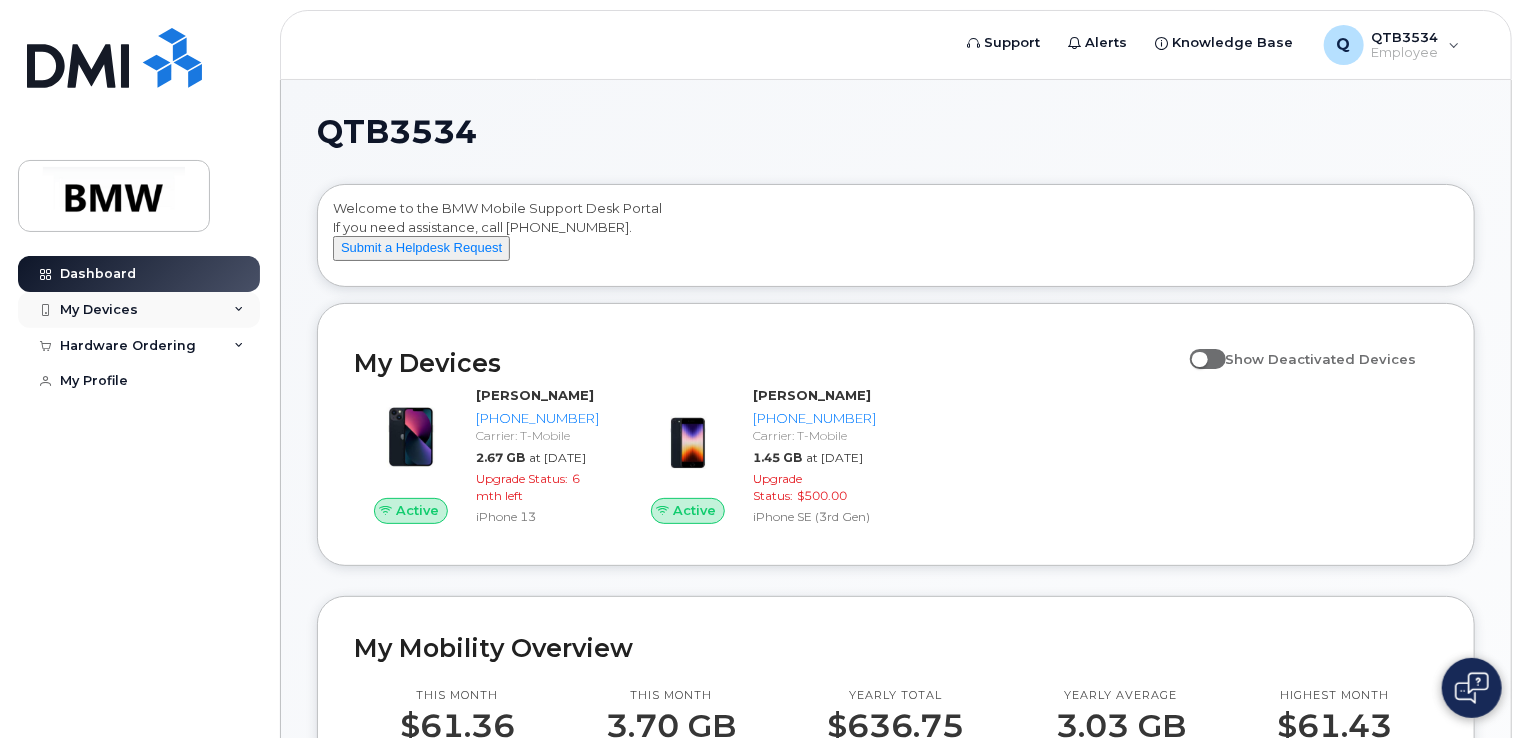click 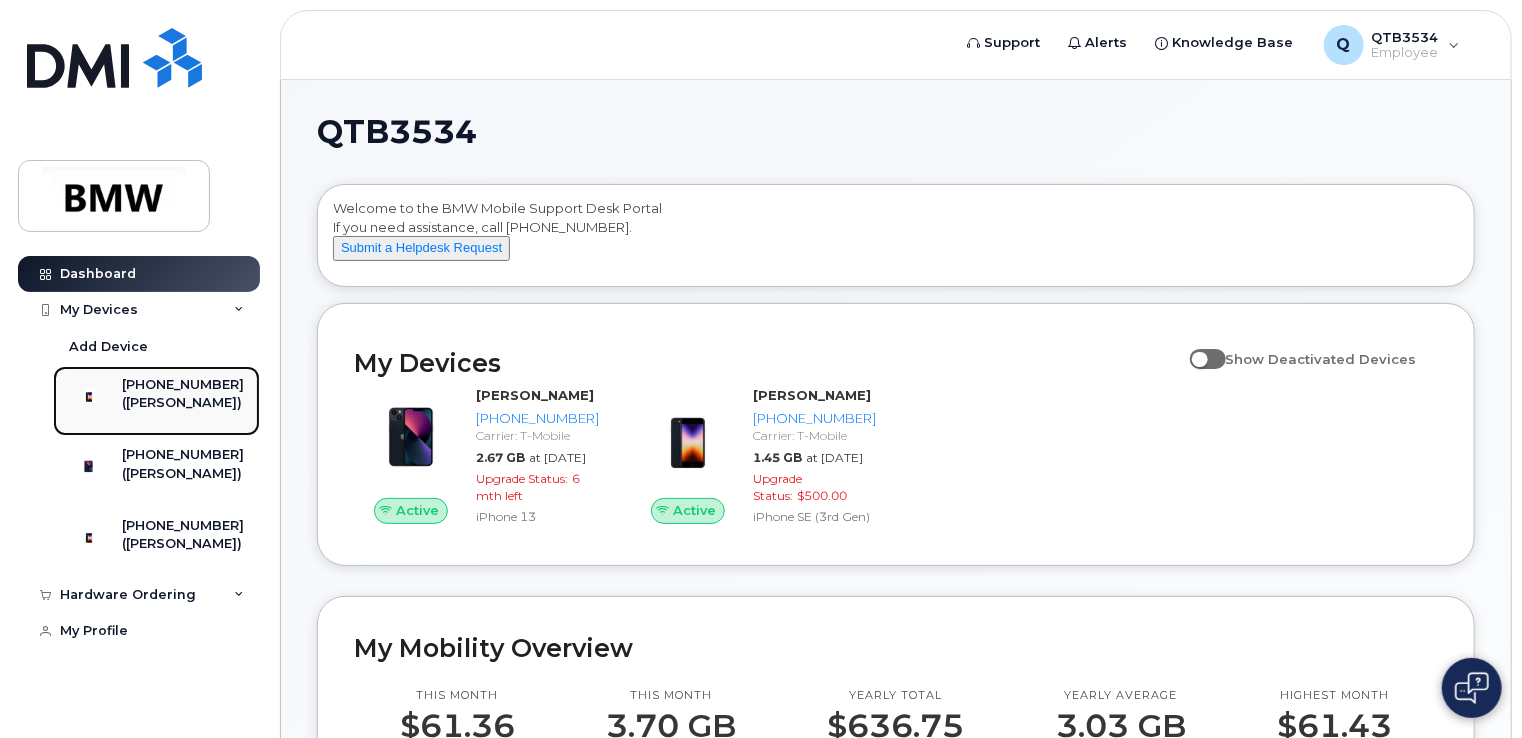 click on "([PERSON_NAME])" 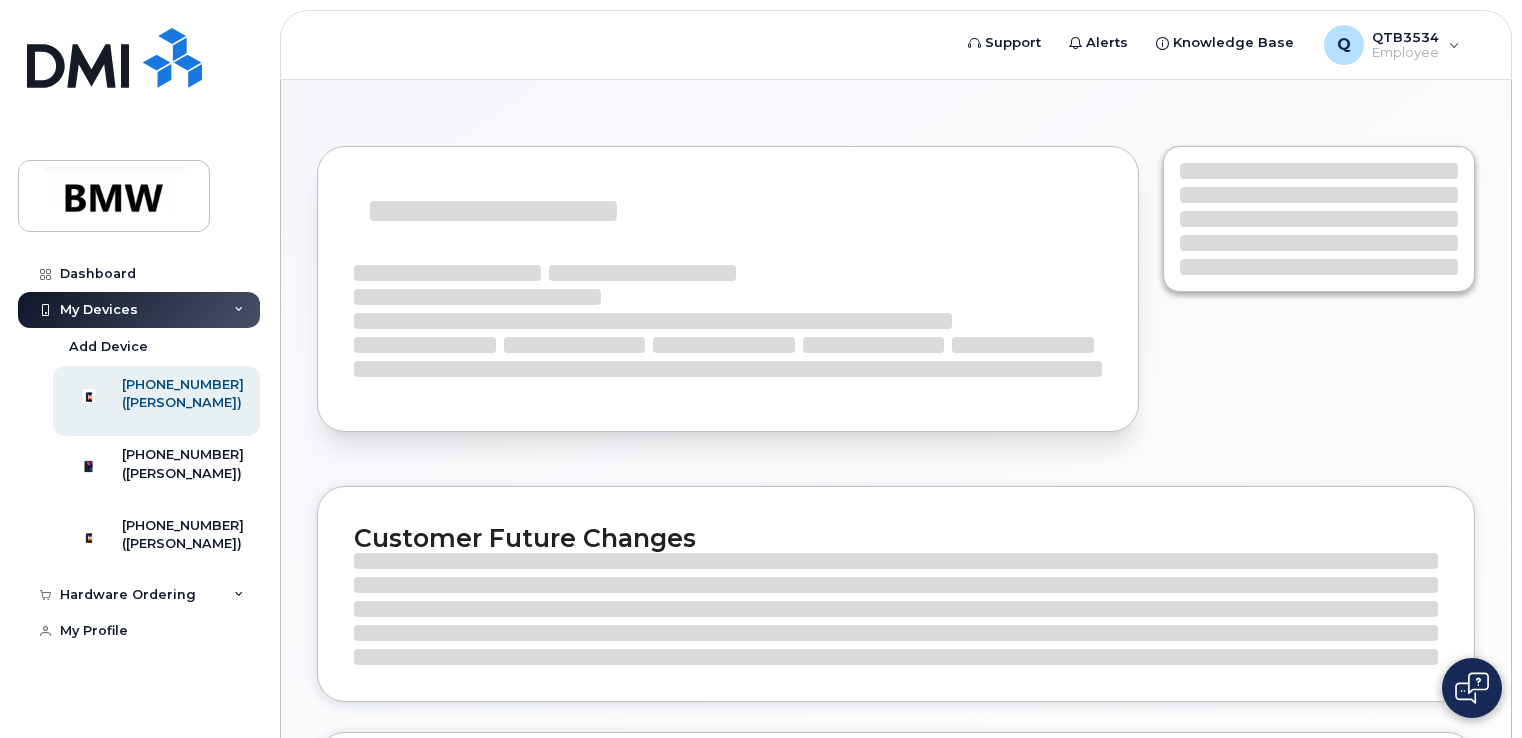 scroll, scrollTop: 0, scrollLeft: 0, axis: both 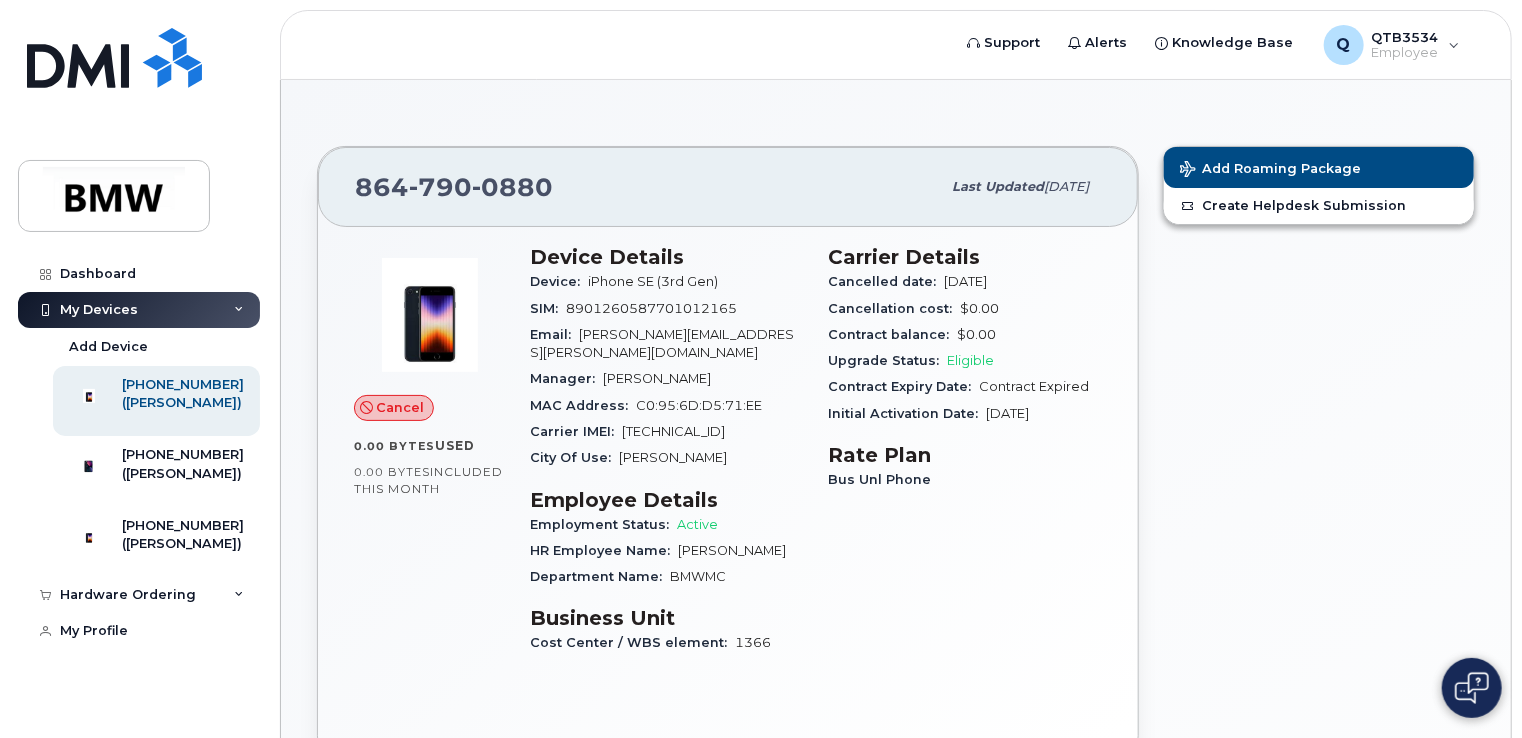 click 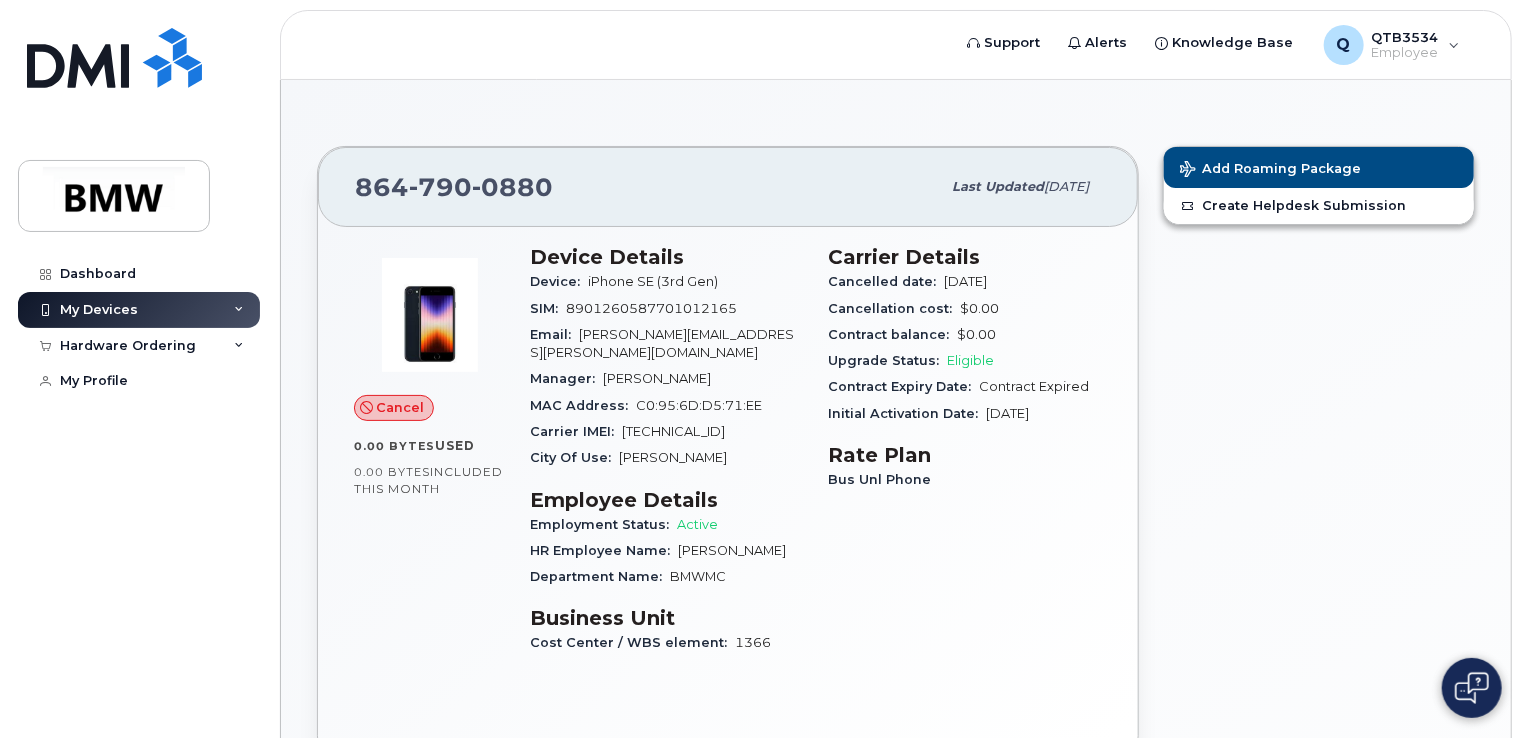 click 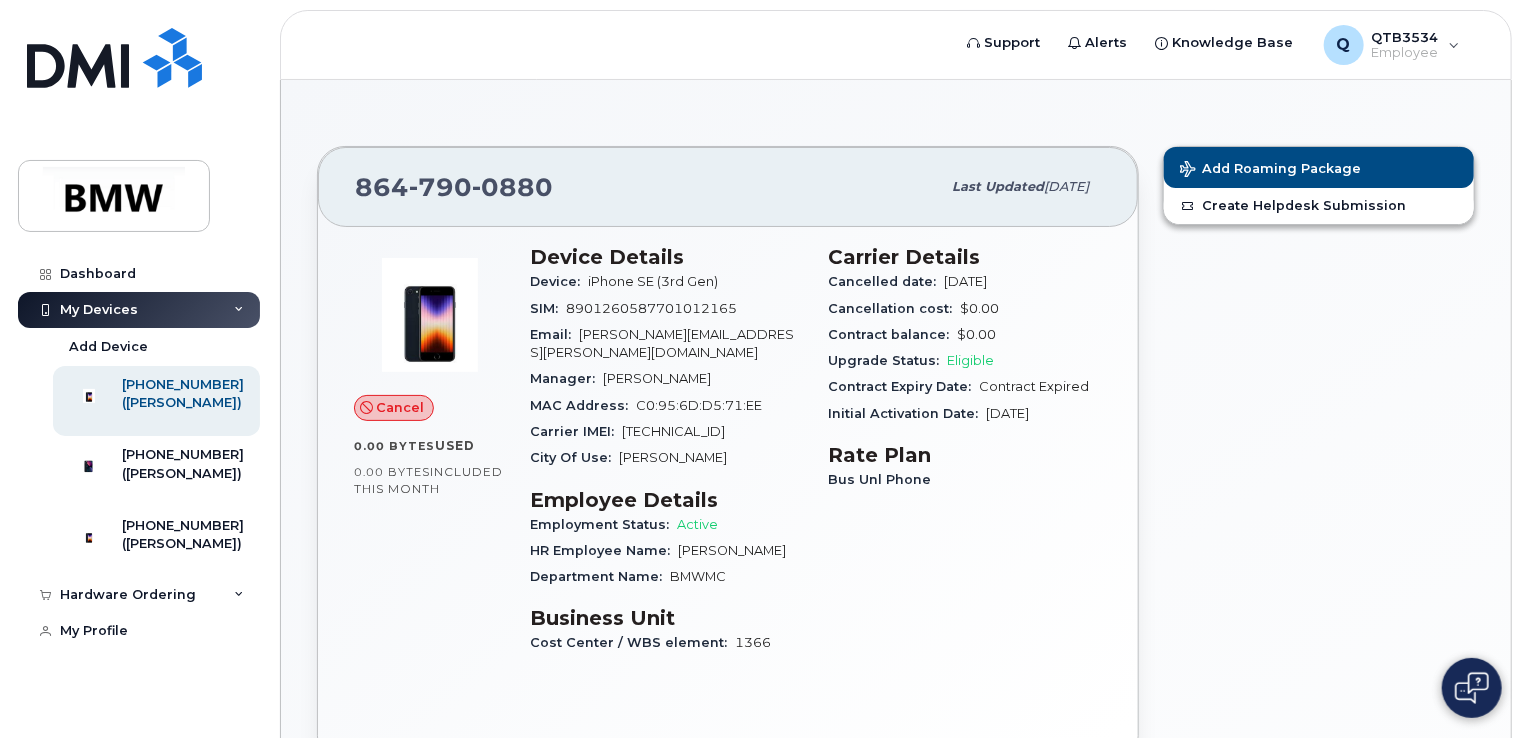 click on "Eligible" 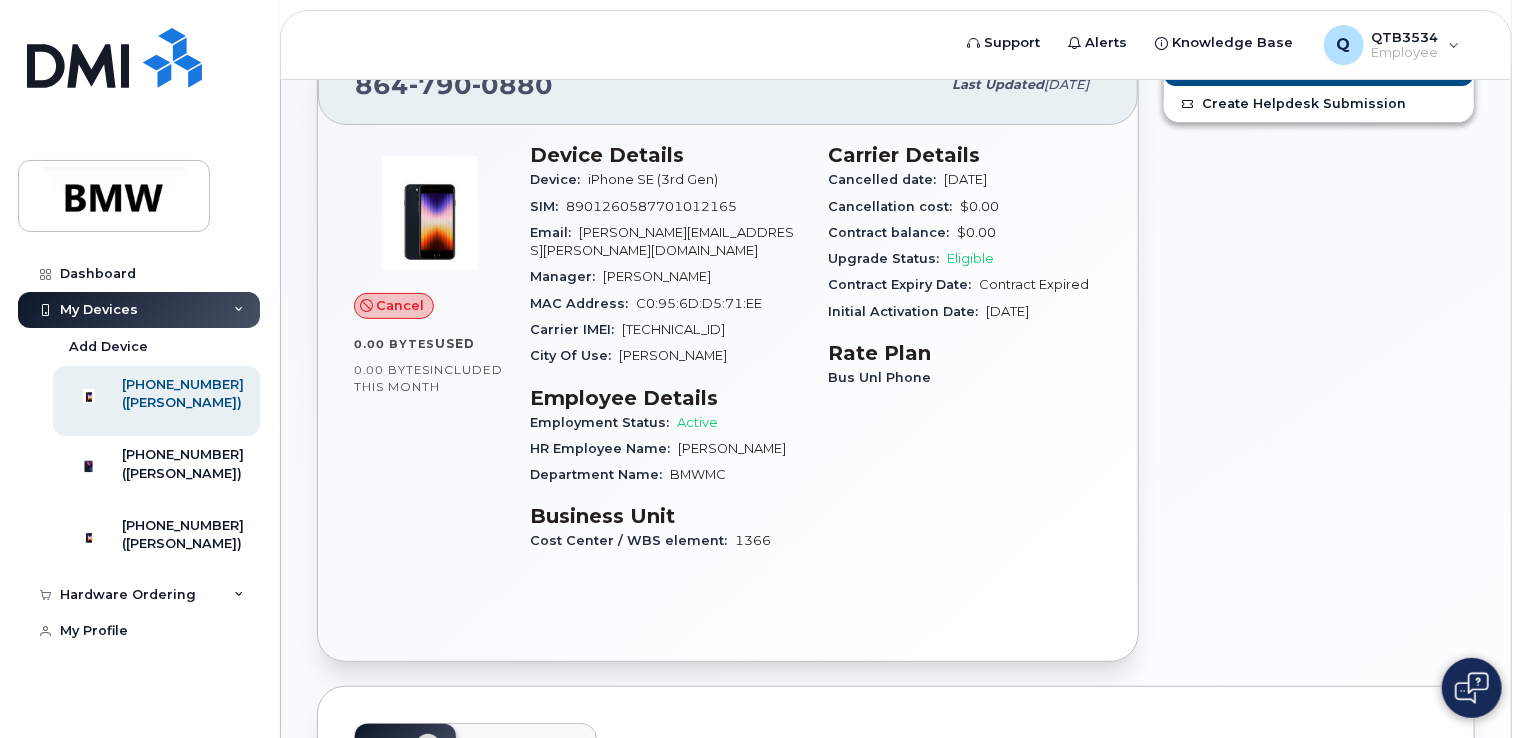 scroll, scrollTop: 0, scrollLeft: 0, axis: both 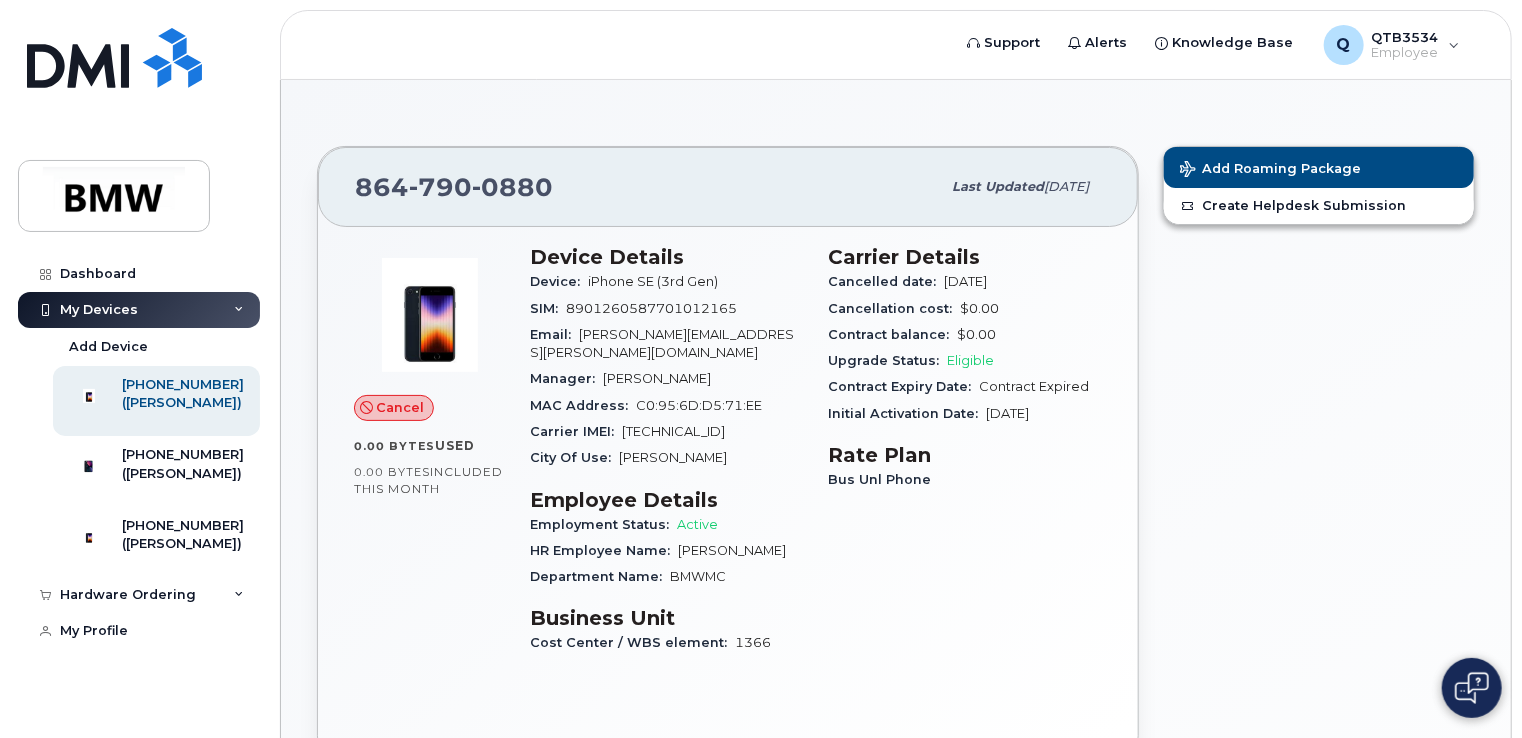 click on "Eligible" 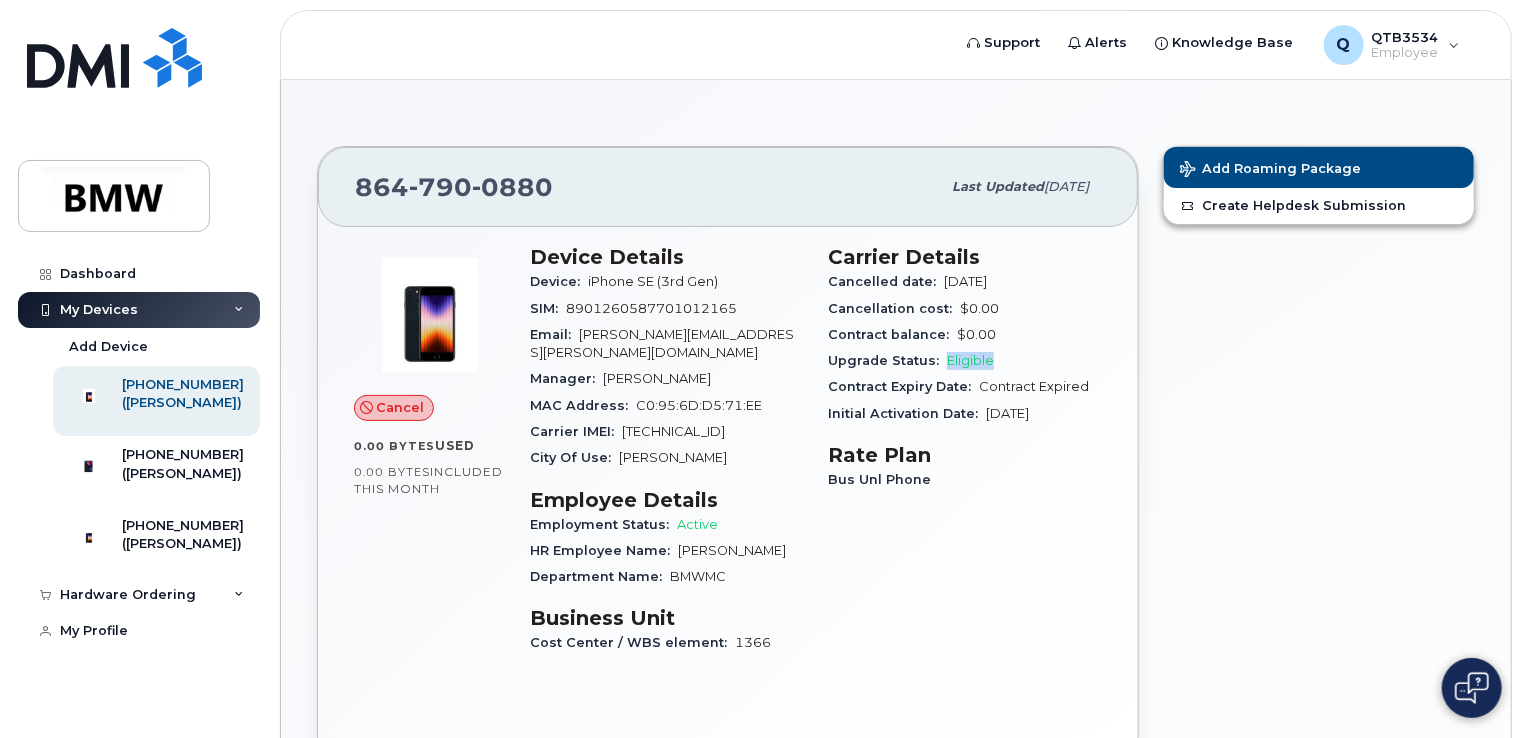 click on "Eligible" 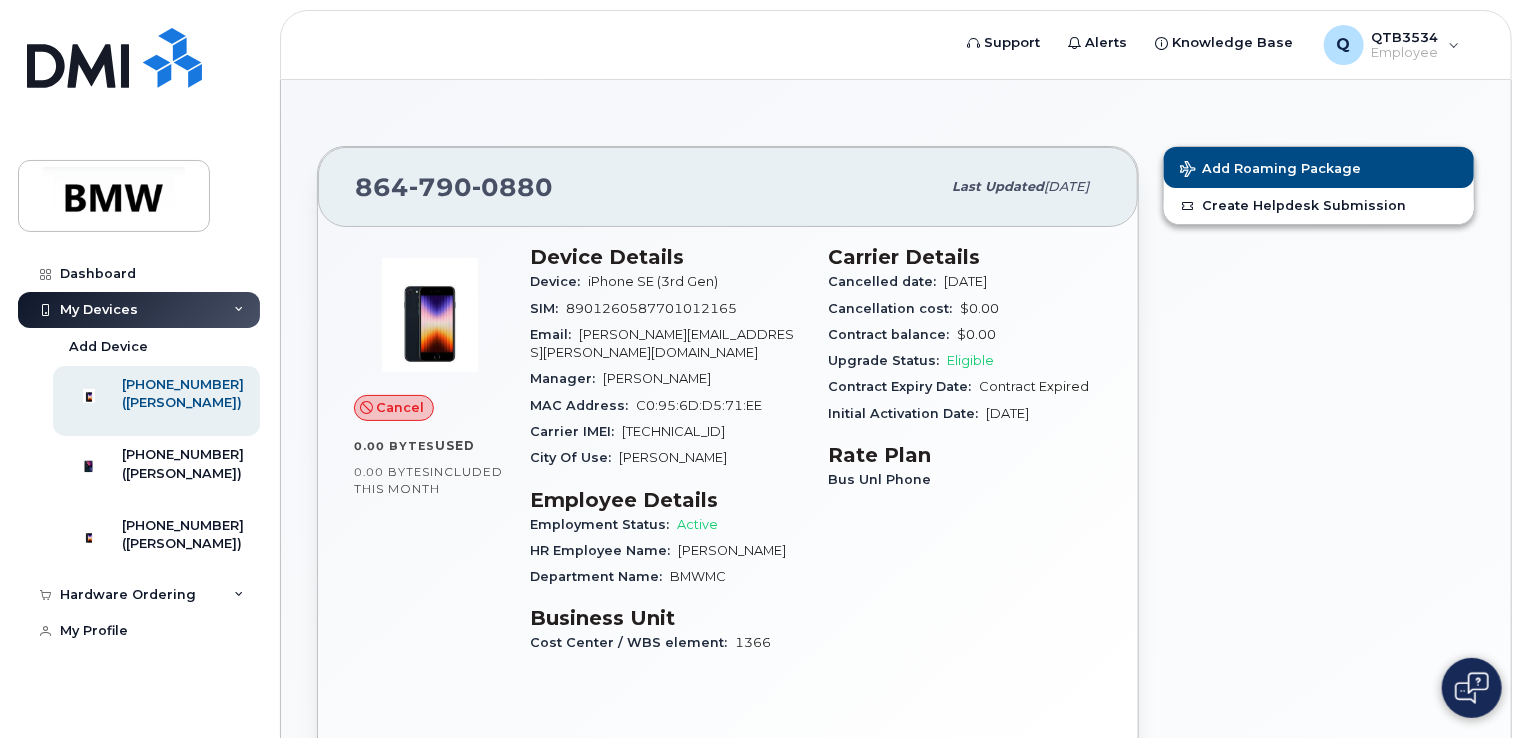 drag, startPoint x: 229, startPoint y: 384, endPoint x: 275, endPoint y: 314, distance: 83.761566 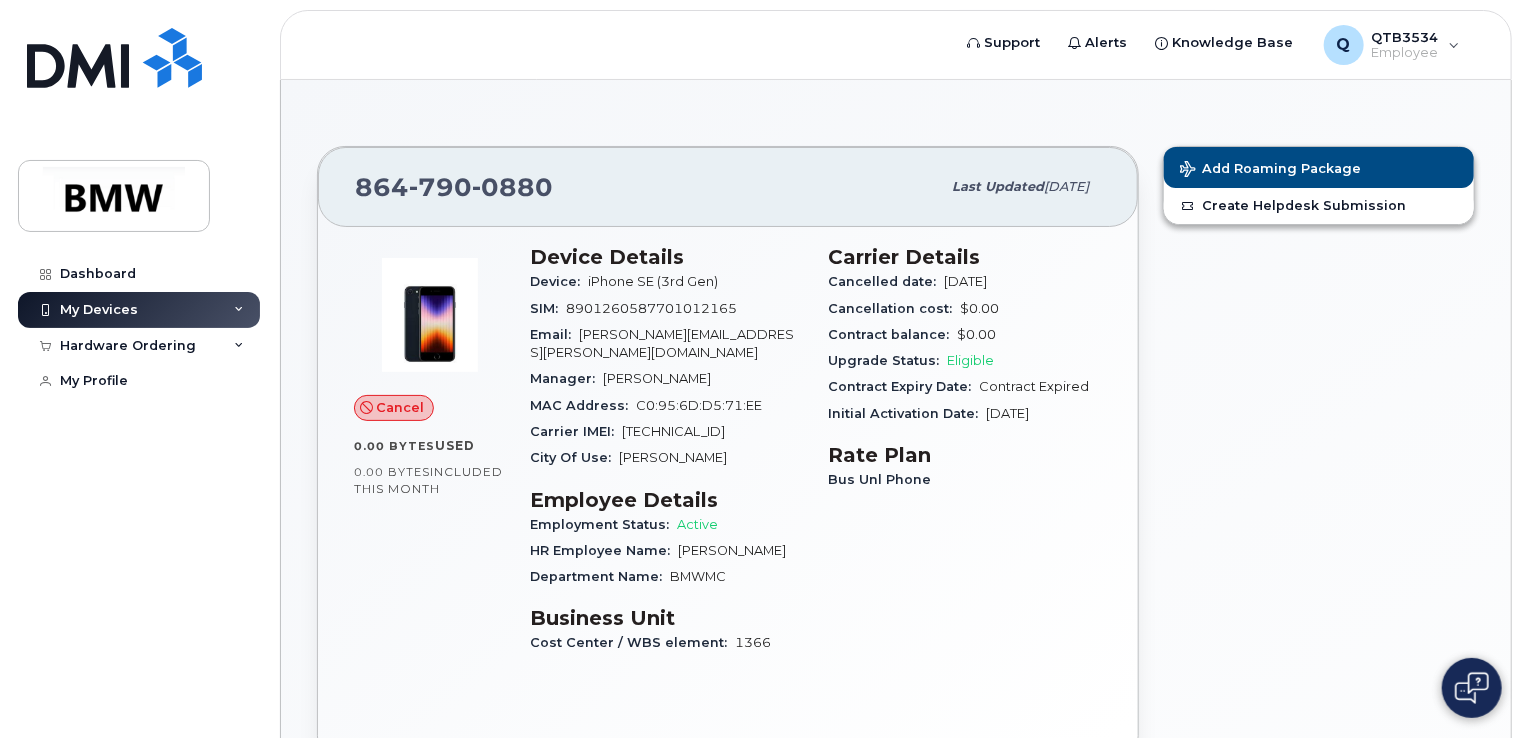 click 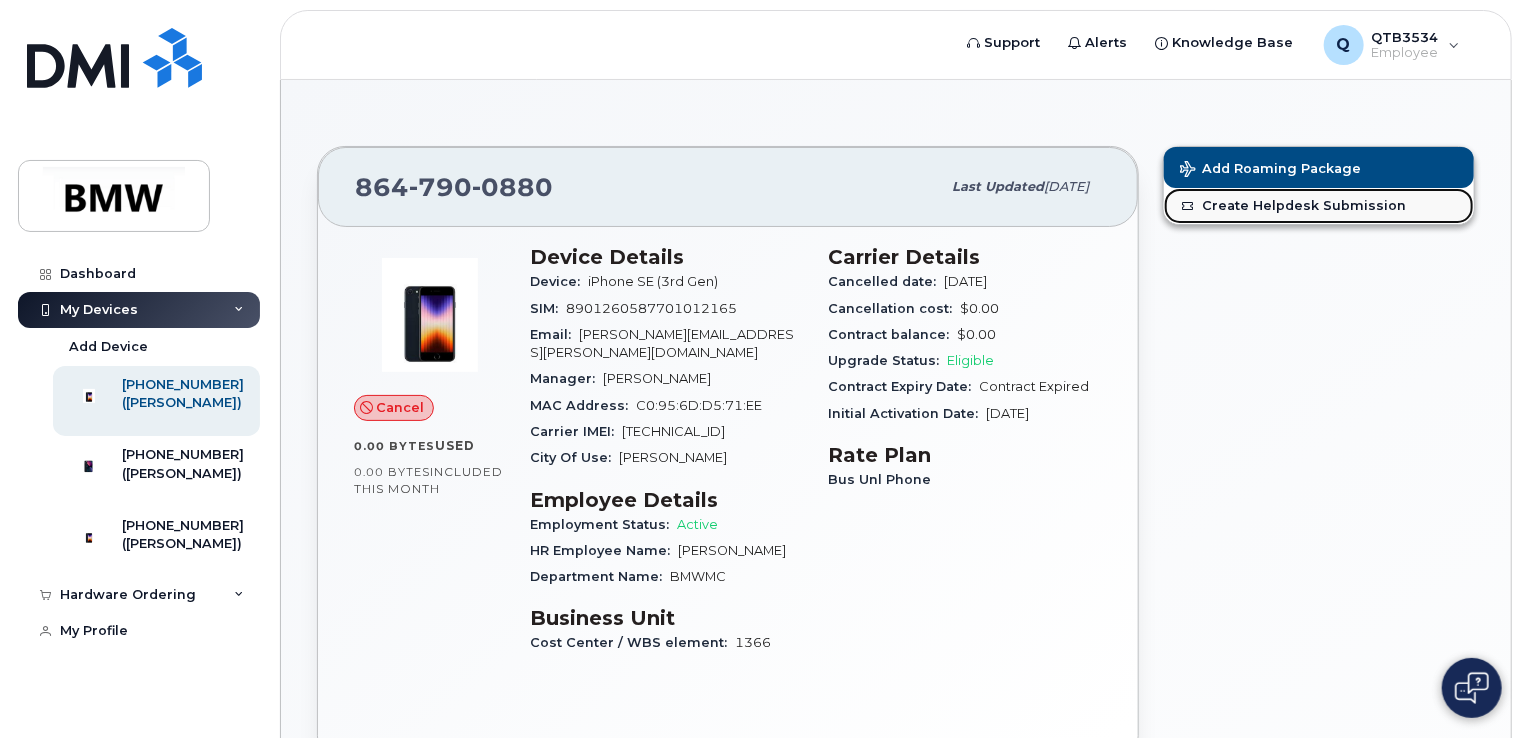 click on "Create Helpdesk Submission" 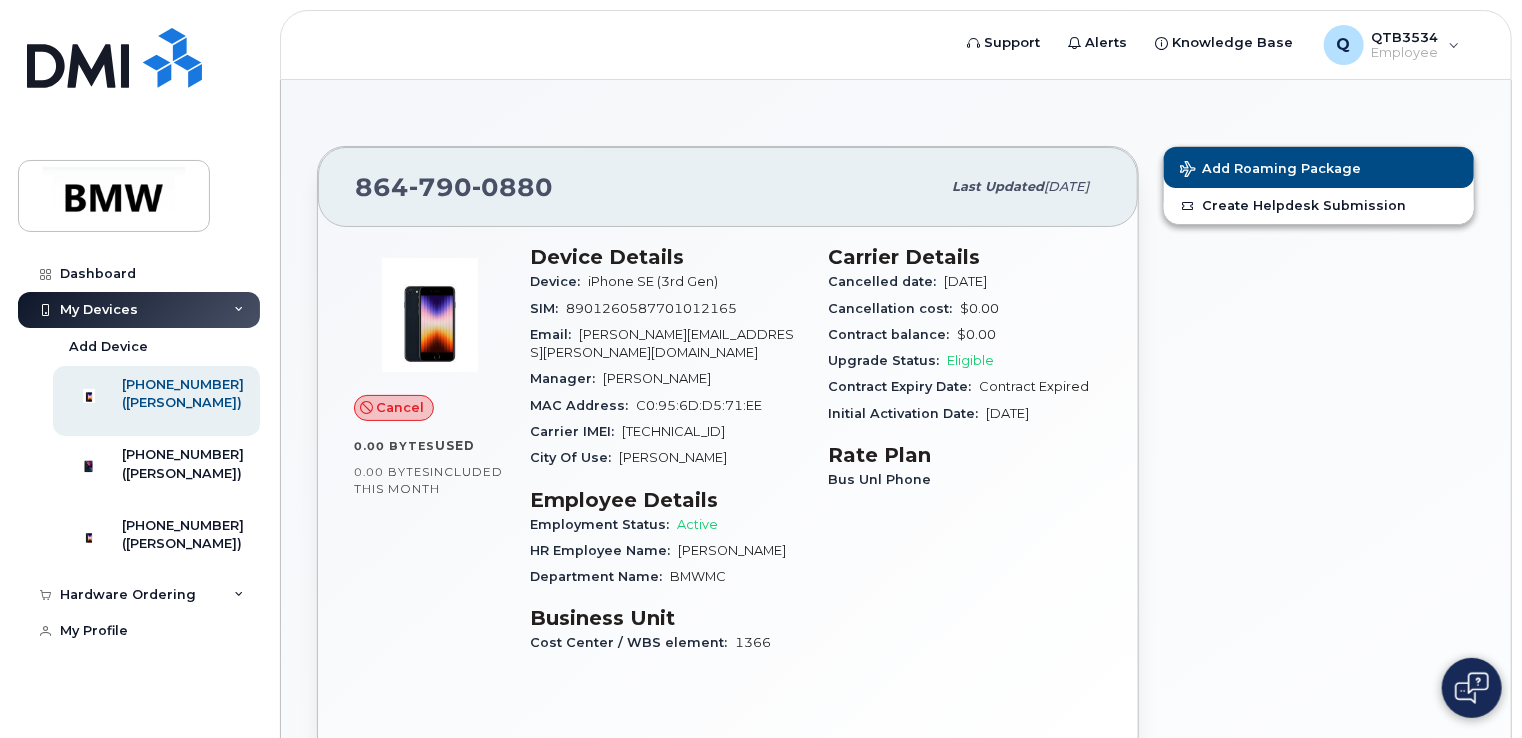 click on "Carrier IMEI: 352308258914788" 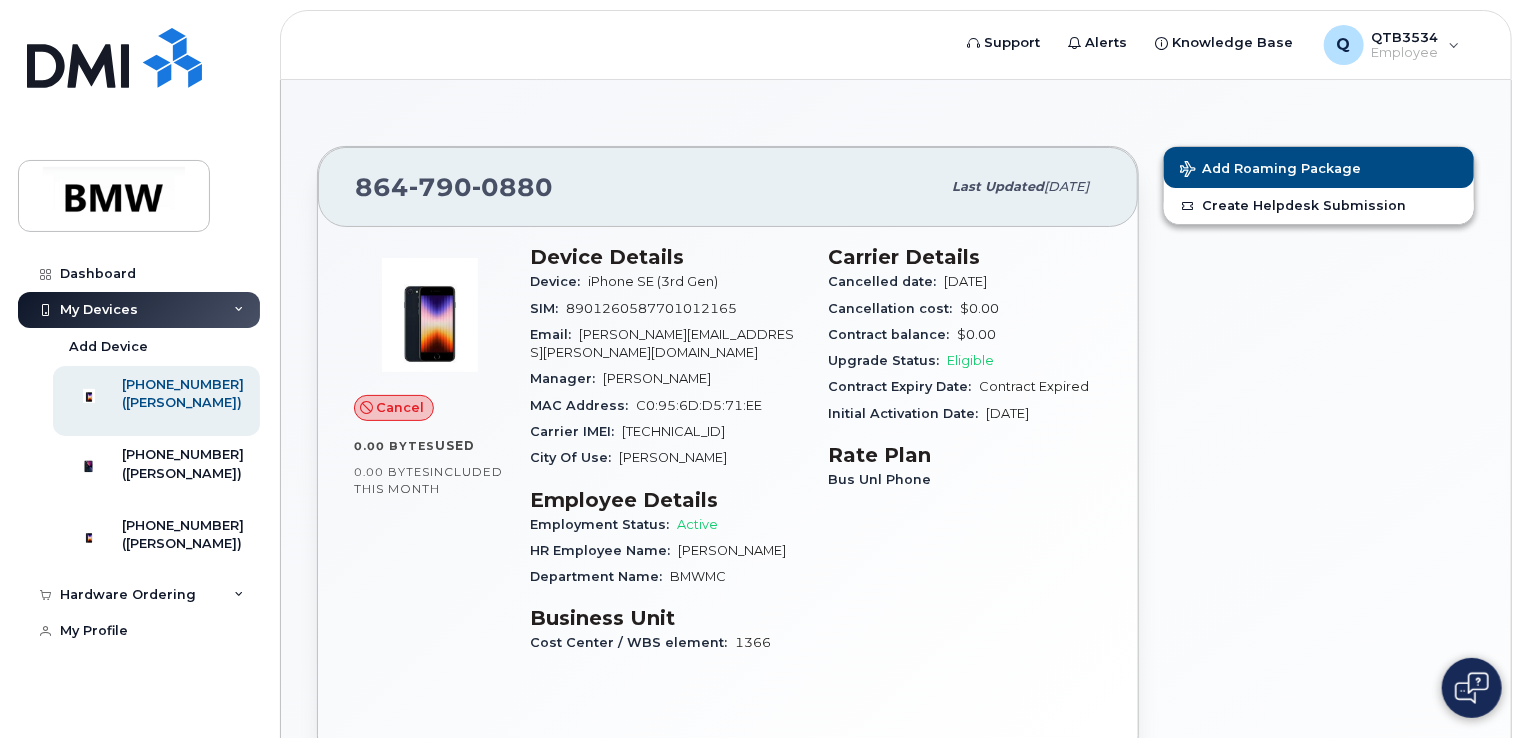 drag, startPoint x: 618, startPoint y: 413, endPoint x: 753, endPoint y: 414, distance: 135.00371 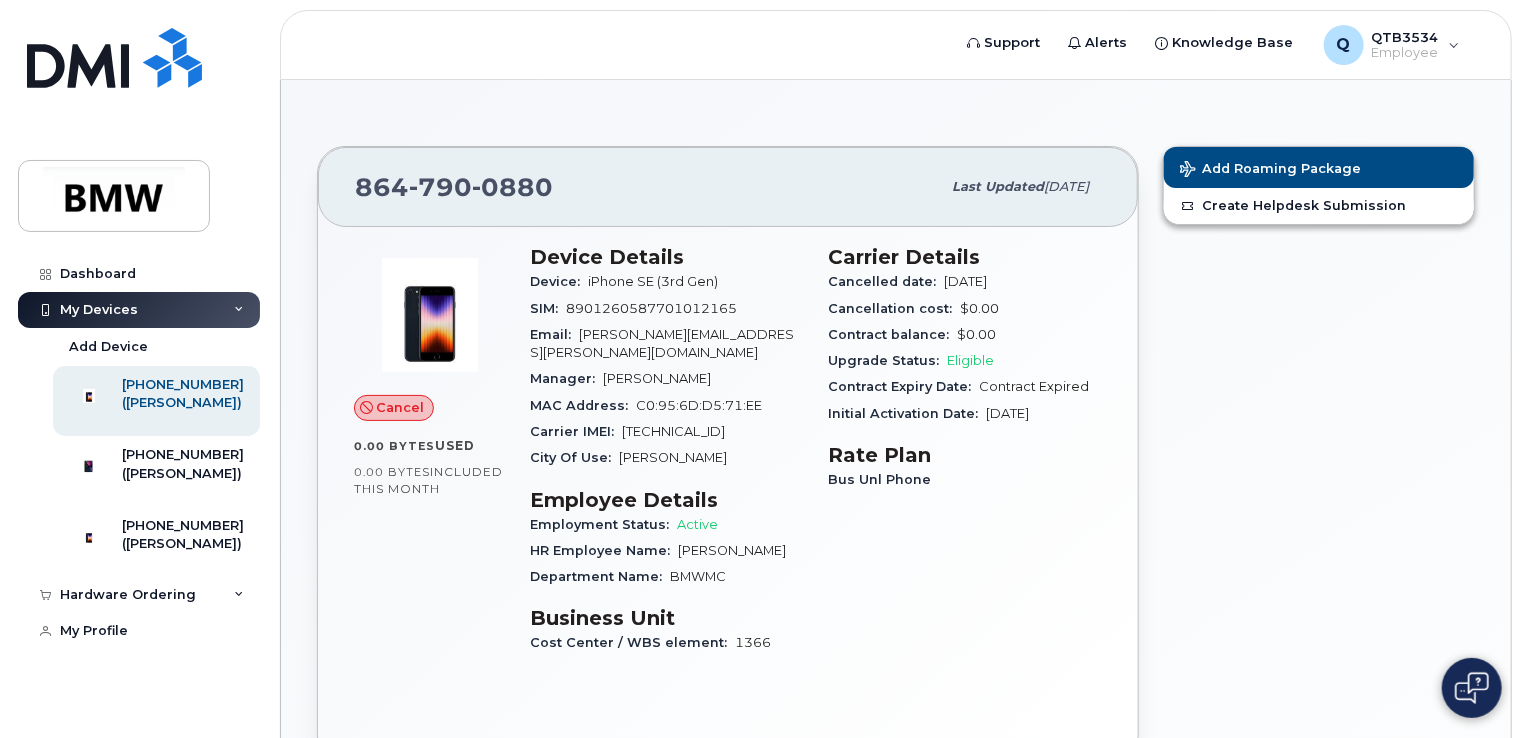 copy on "352308258914788" 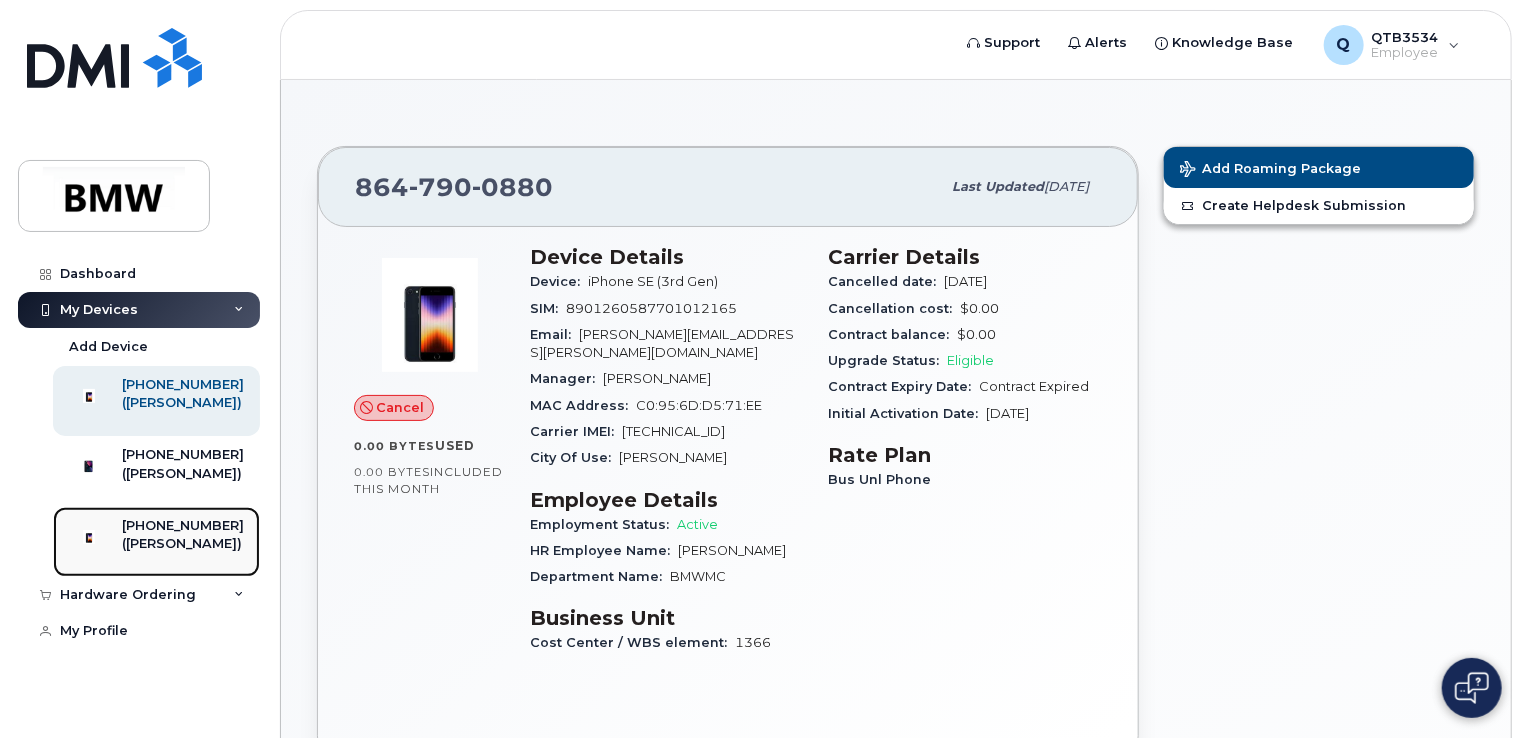click on "([PERSON_NAME])" 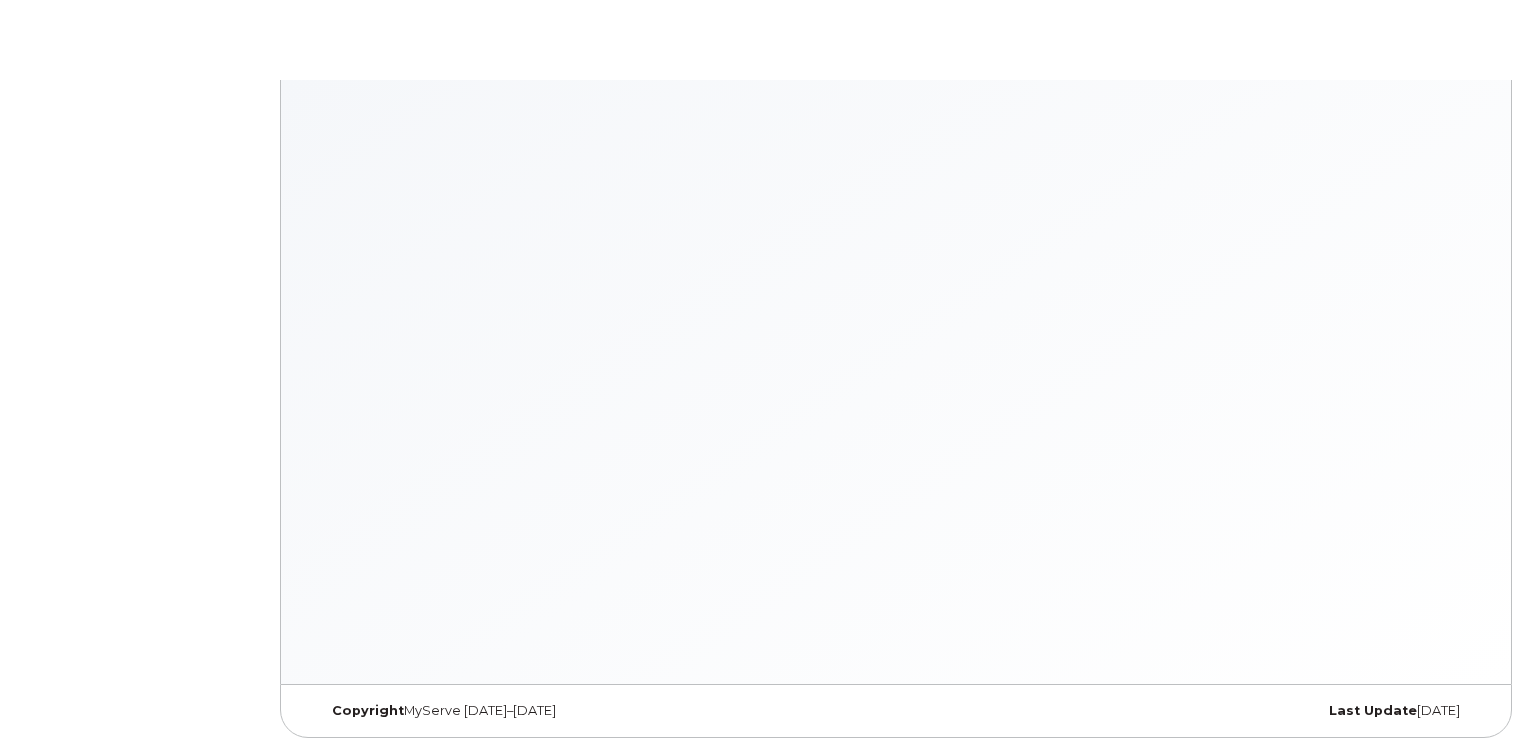 scroll, scrollTop: 0, scrollLeft: 0, axis: both 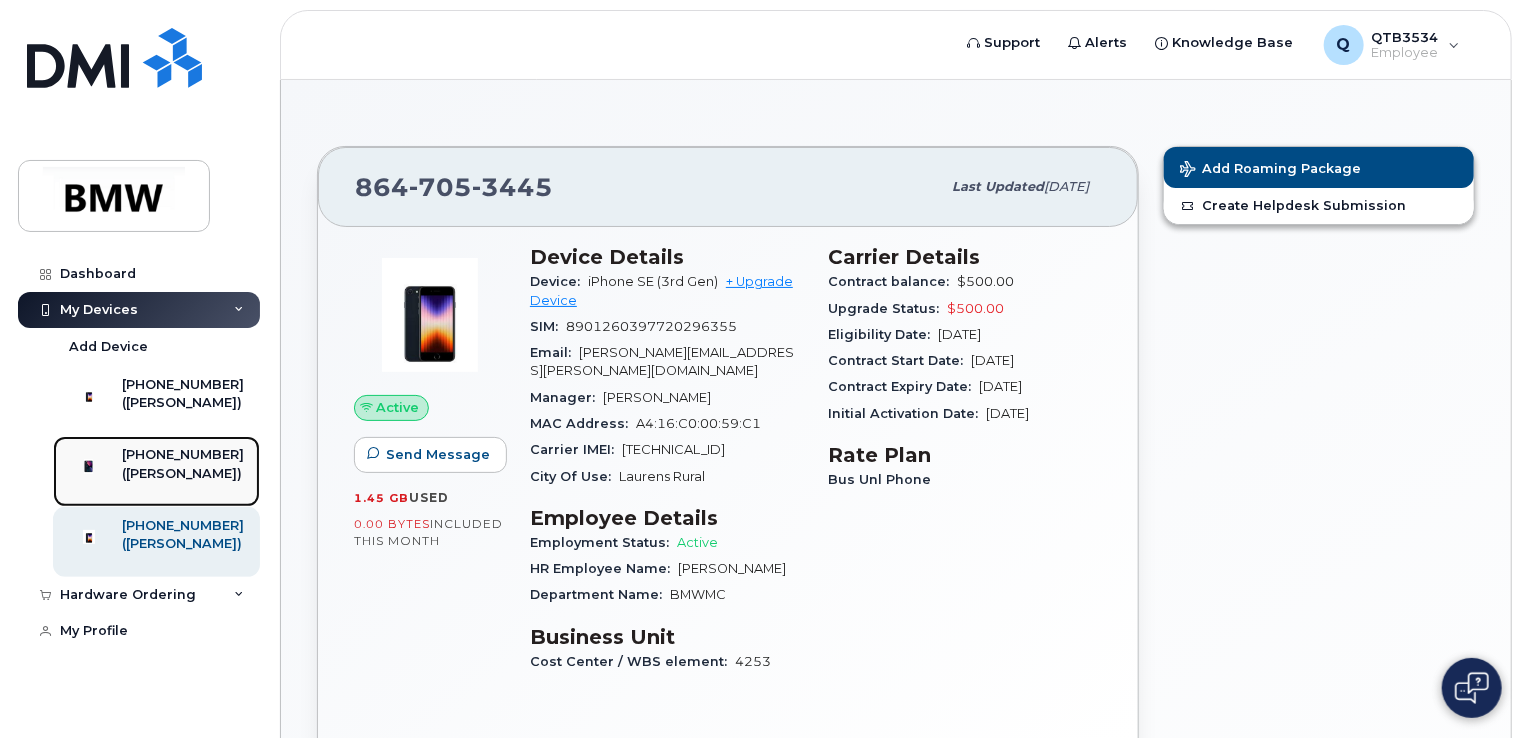 click on "([PERSON_NAME])" 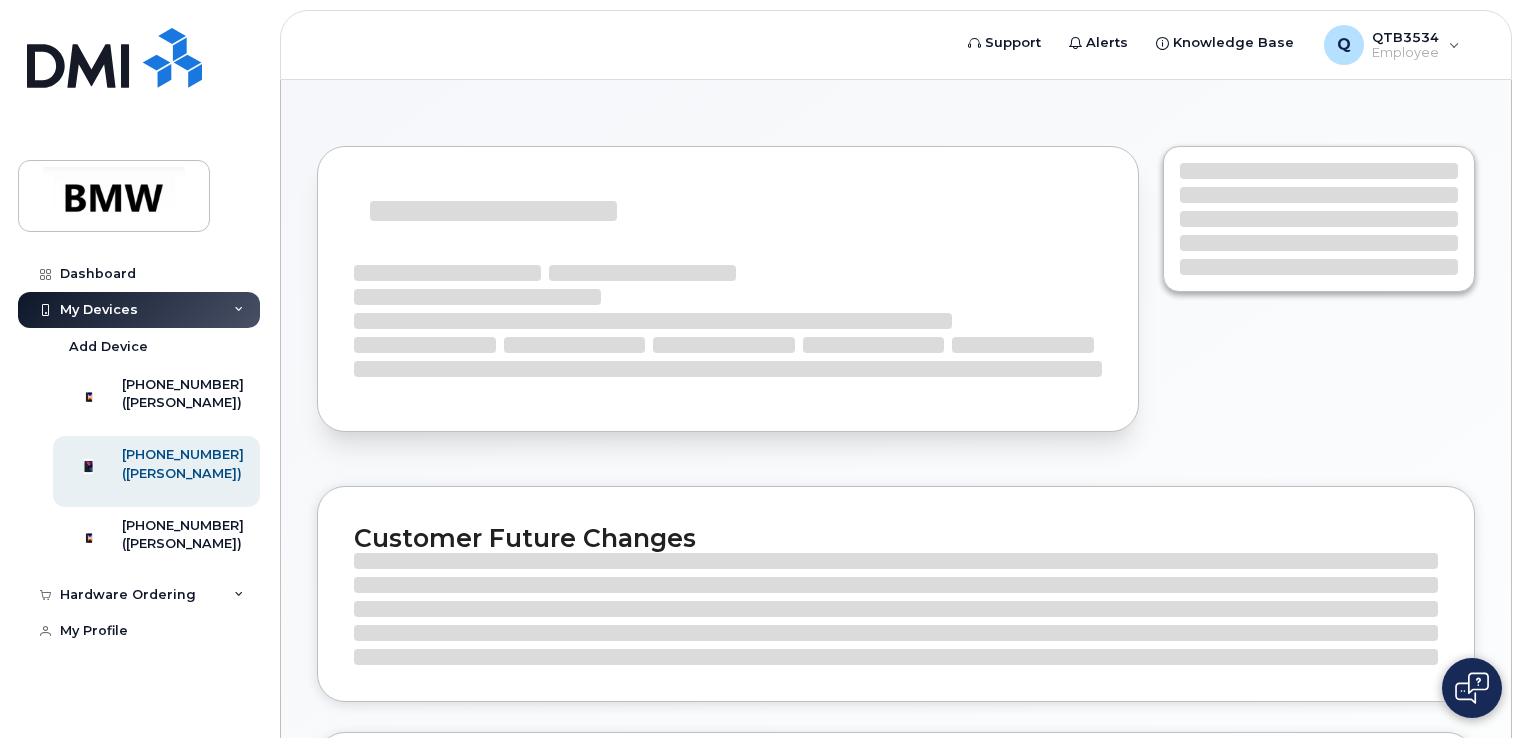 scroll, scrollTop: 0, scrollLeft: 0, axis: both 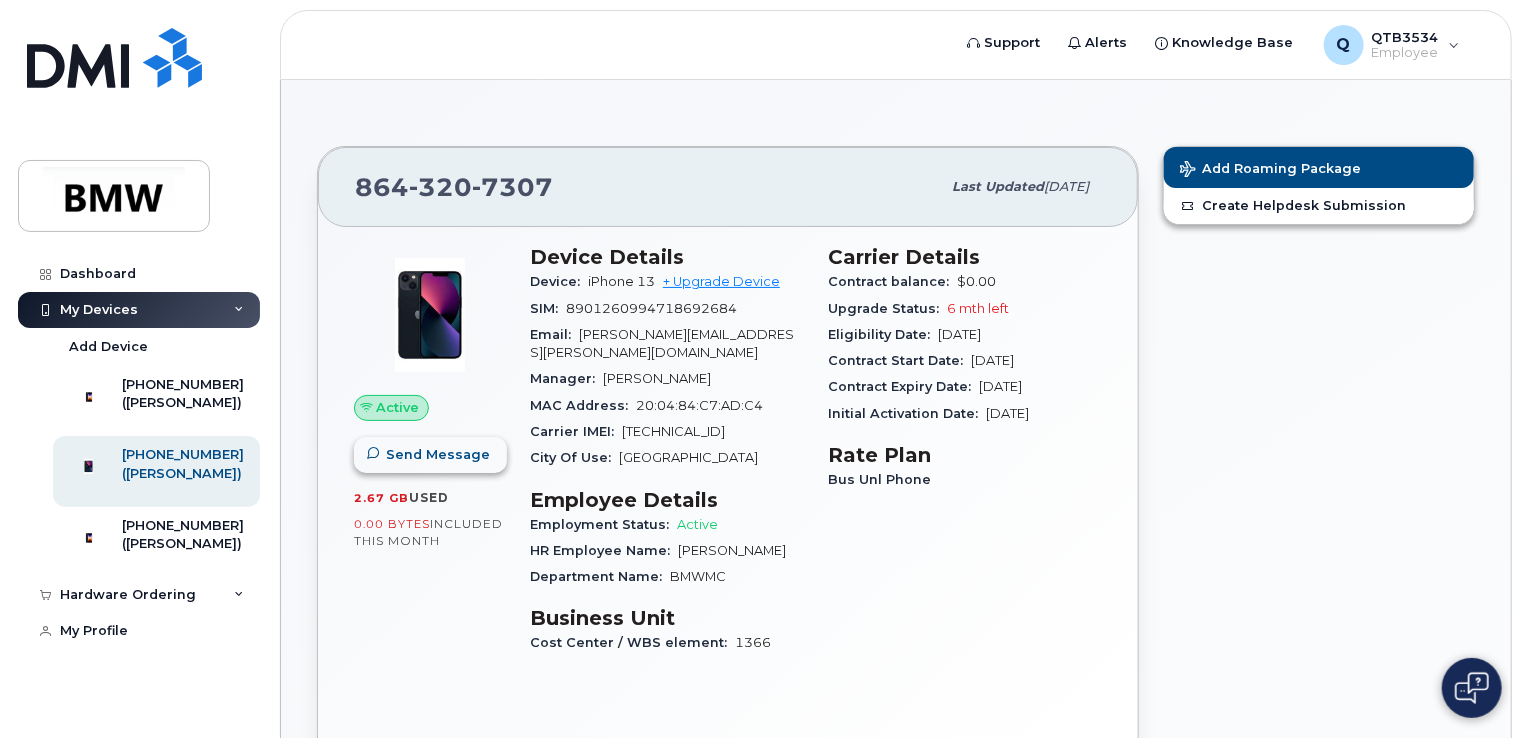 click on "Send Message" 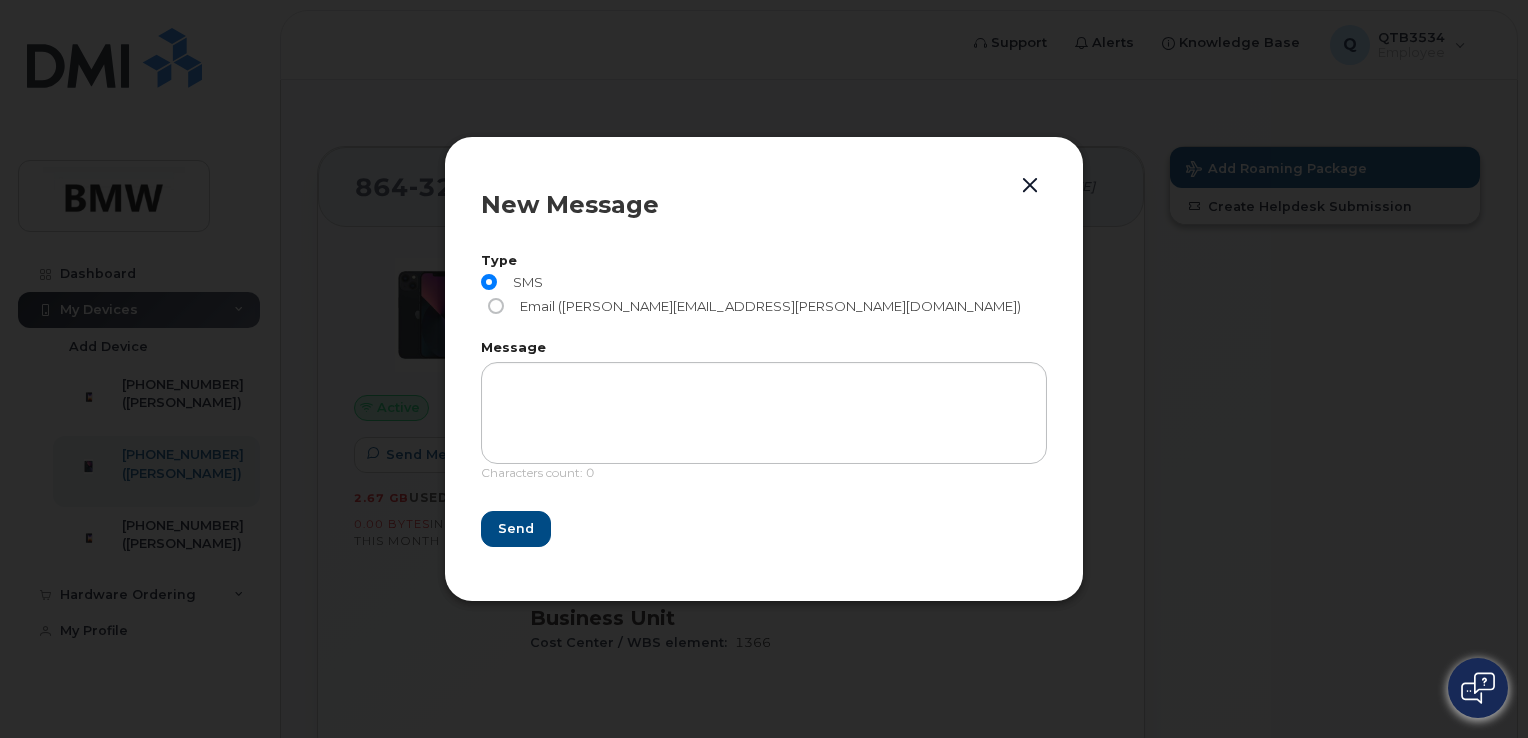 click 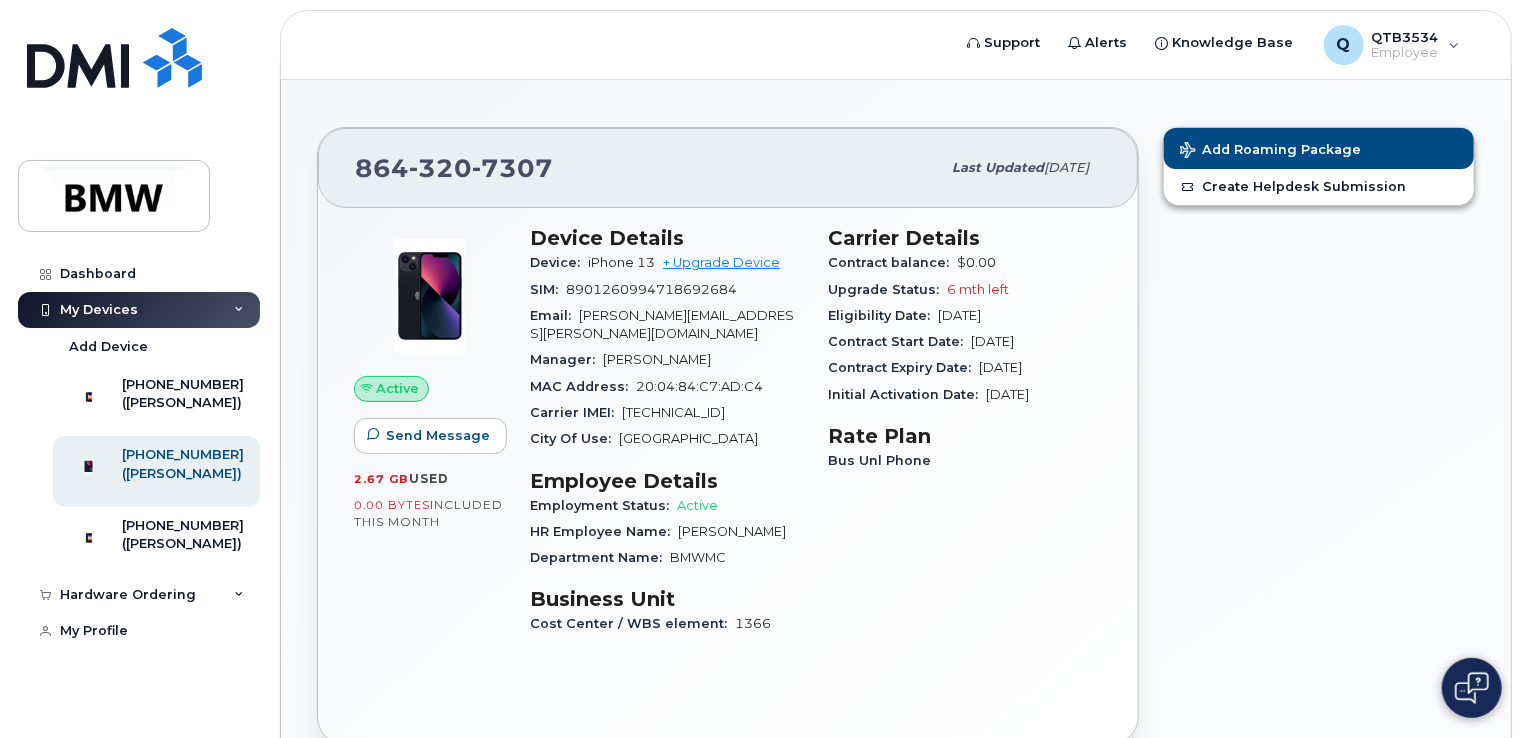 scroll, scrollTop: 0, scrollLeft: 0, axis: both 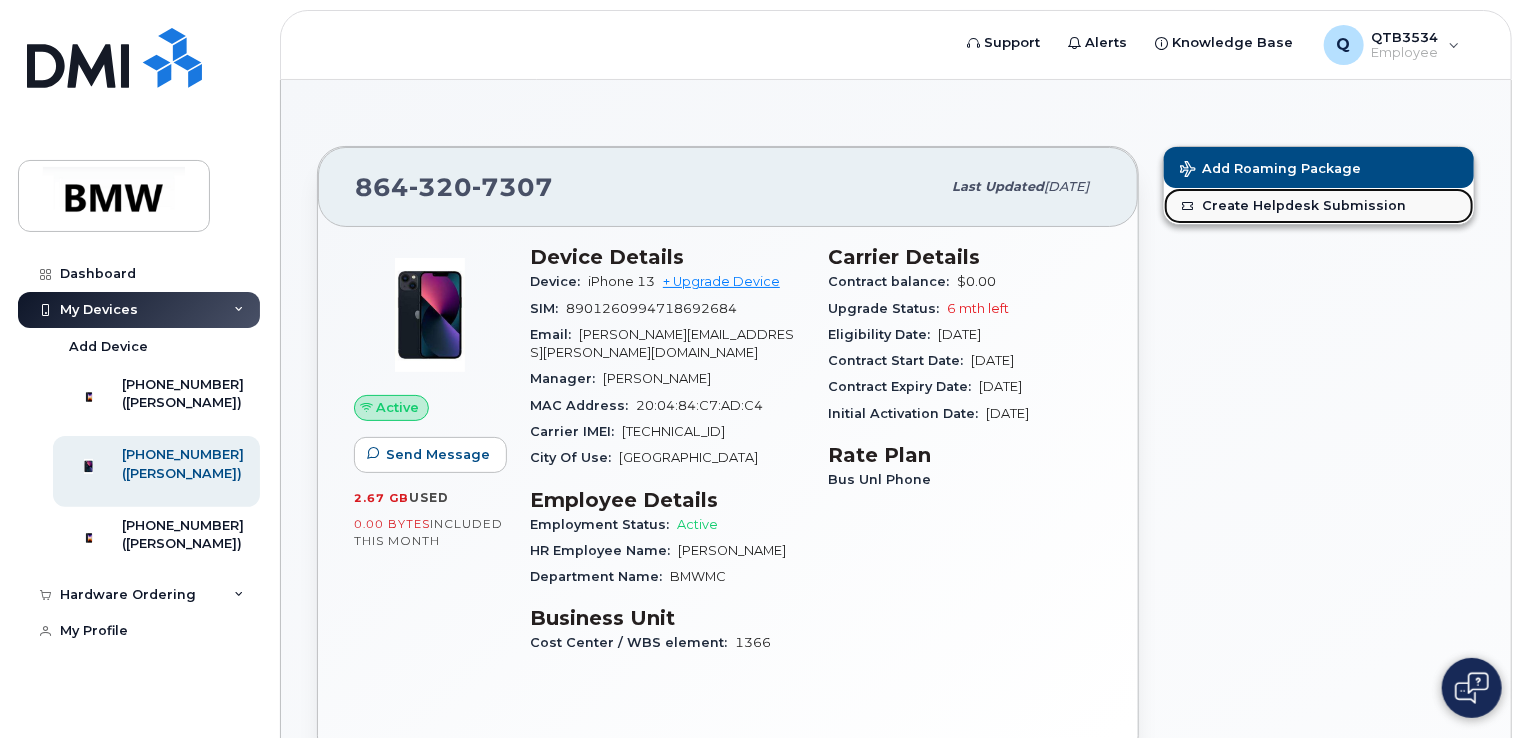 click on "Create Helpdesk Submission" 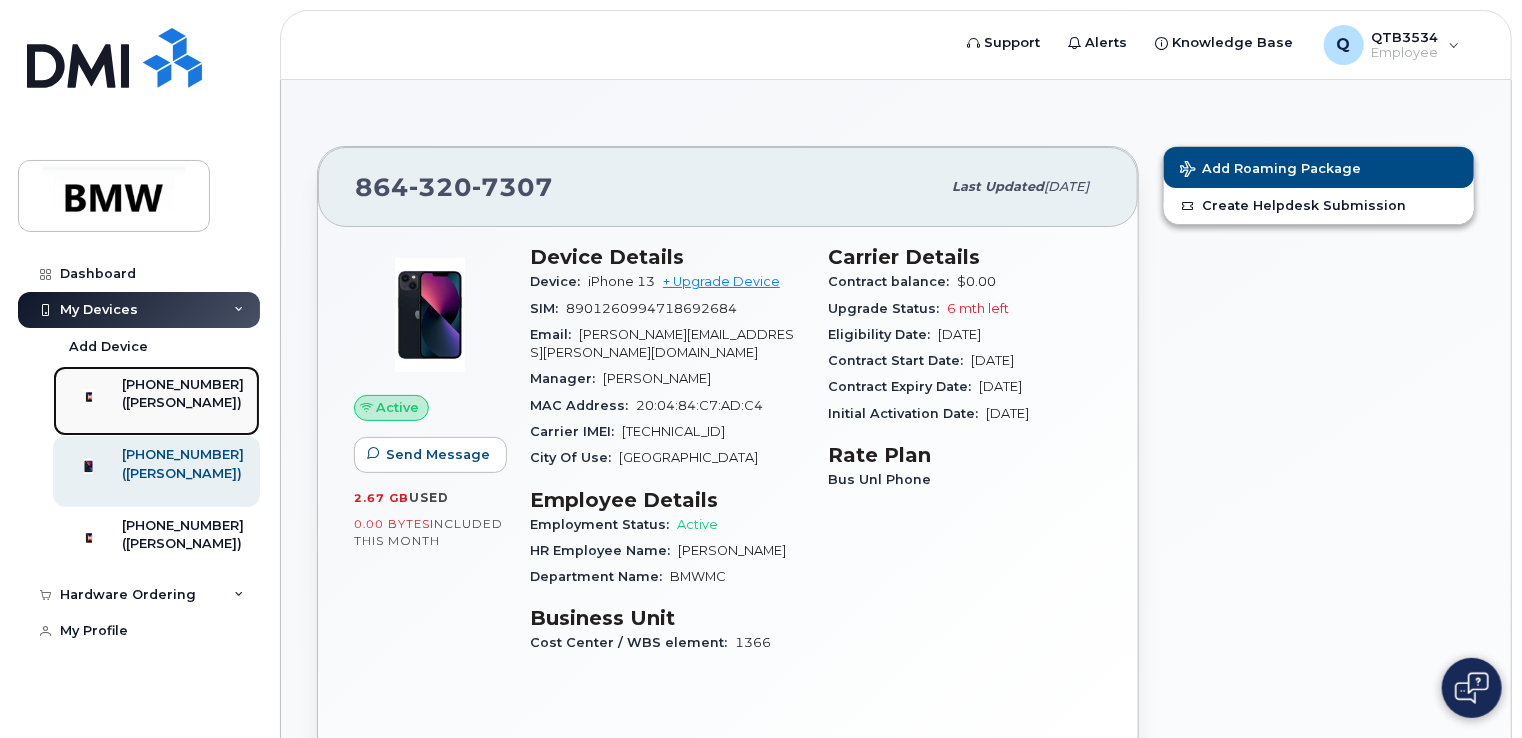 click on "([PERSON_NAME])" 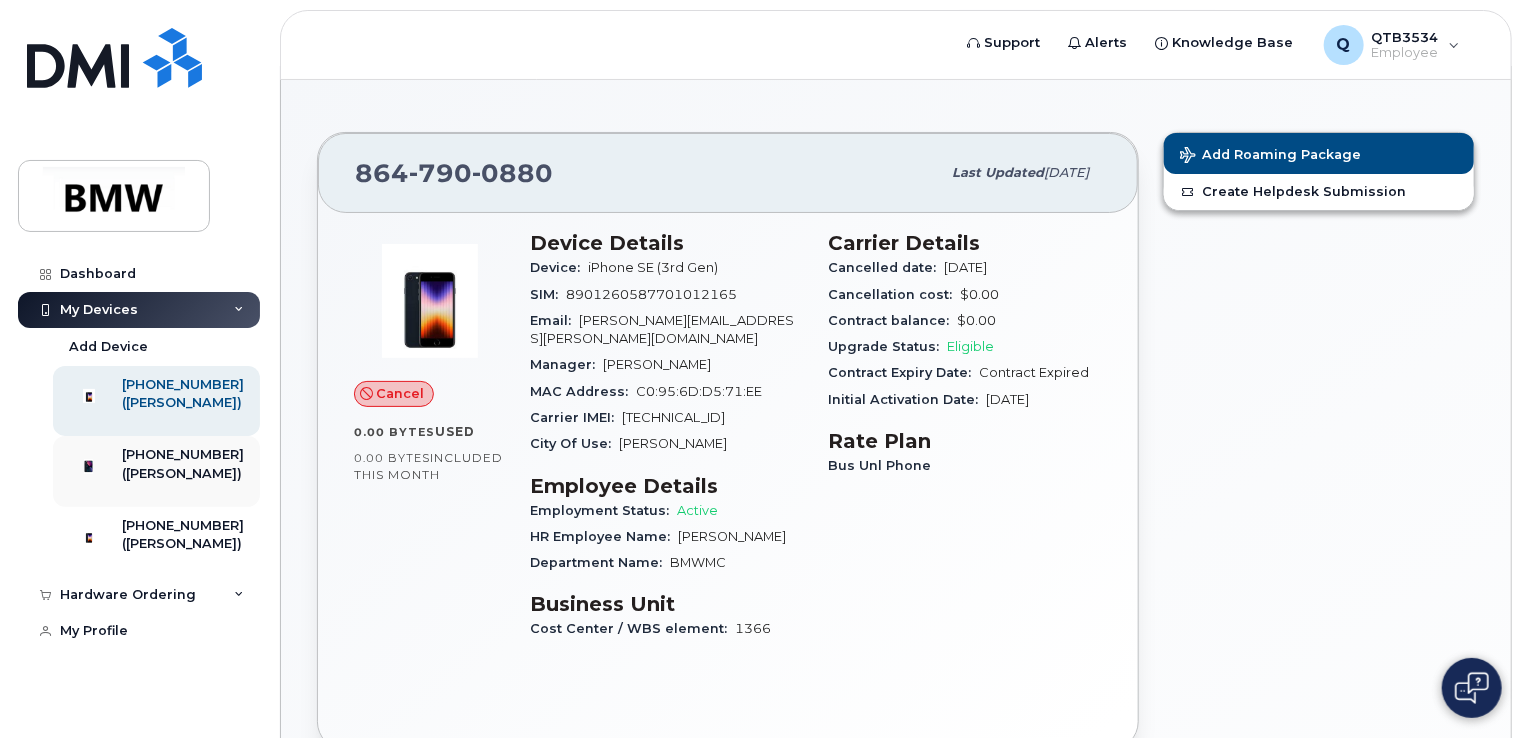 scroll, scrollTop: 0, scrollLeft: 0, axis: both 